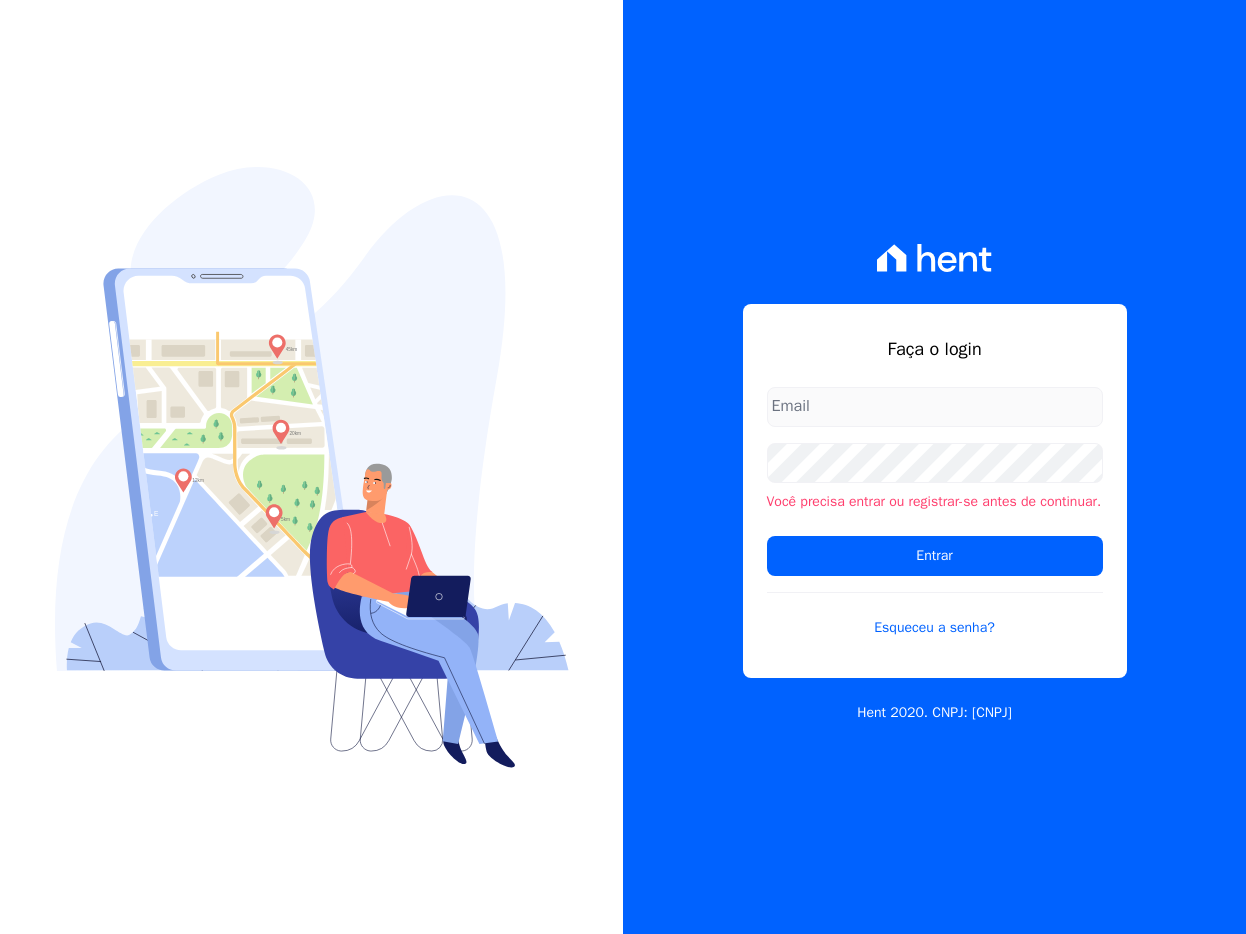 scroll, scrollTop: 0, scrollLeft: 0, axis: both 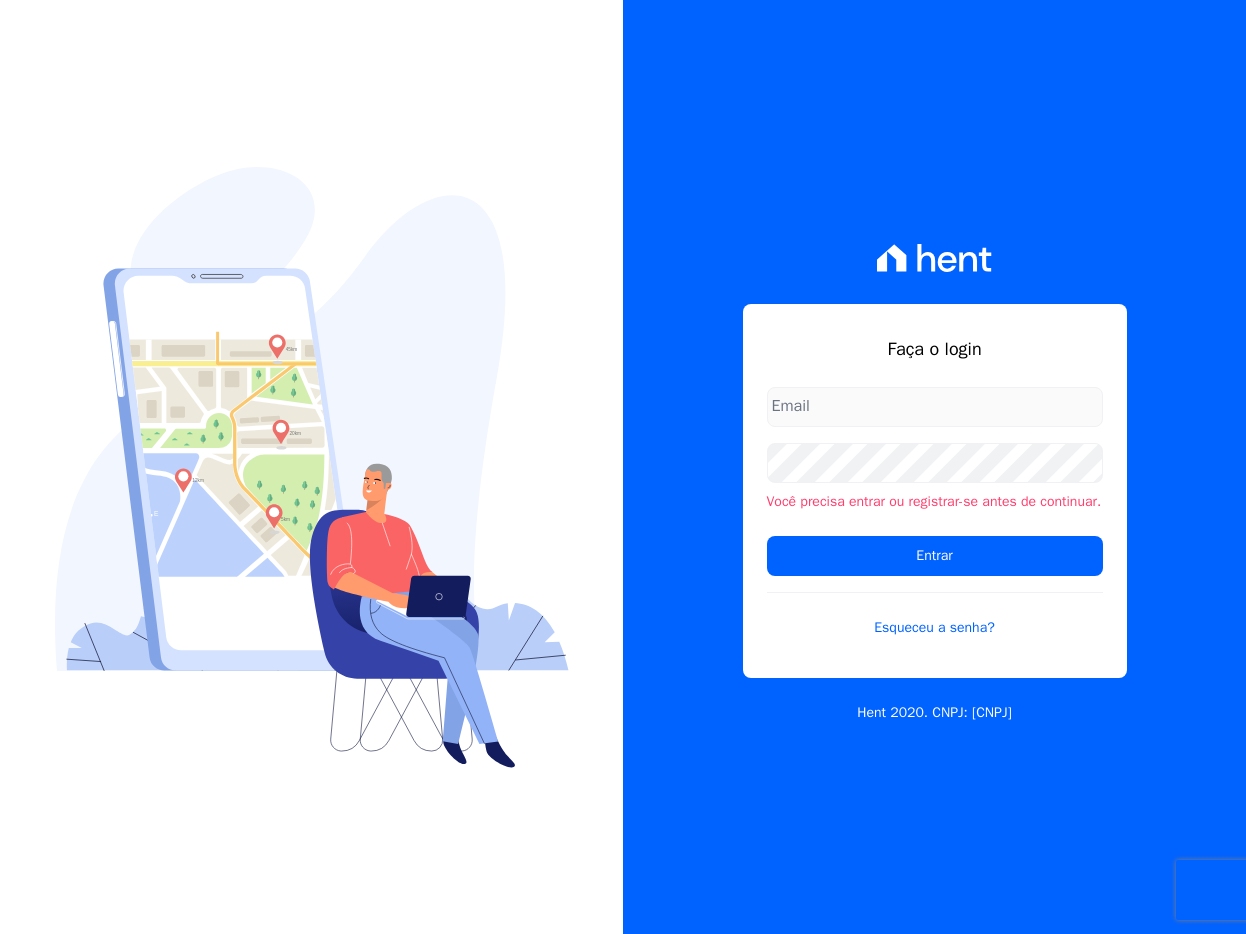 click at bounding box center [0, 934] 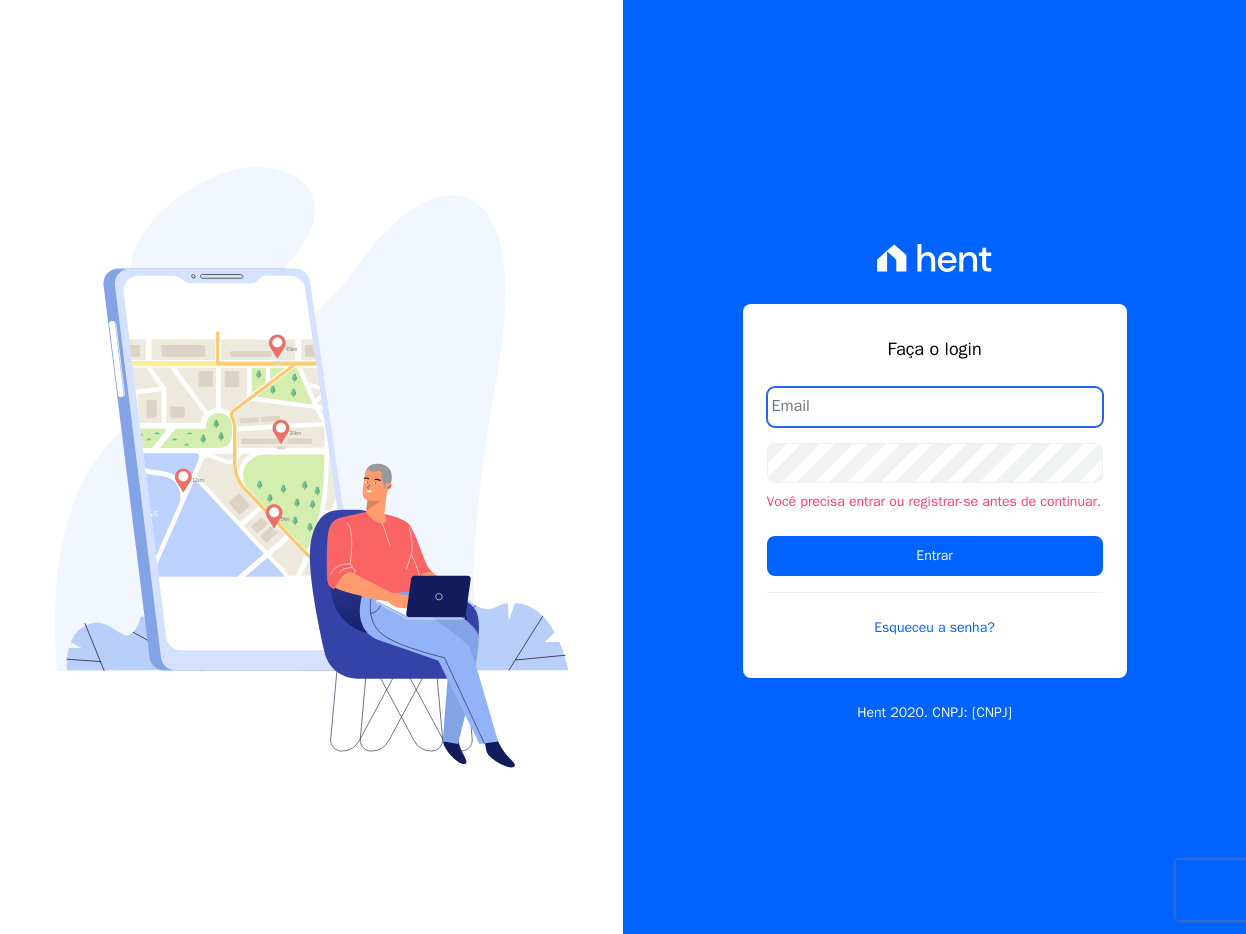 type on "[EMAIL]" 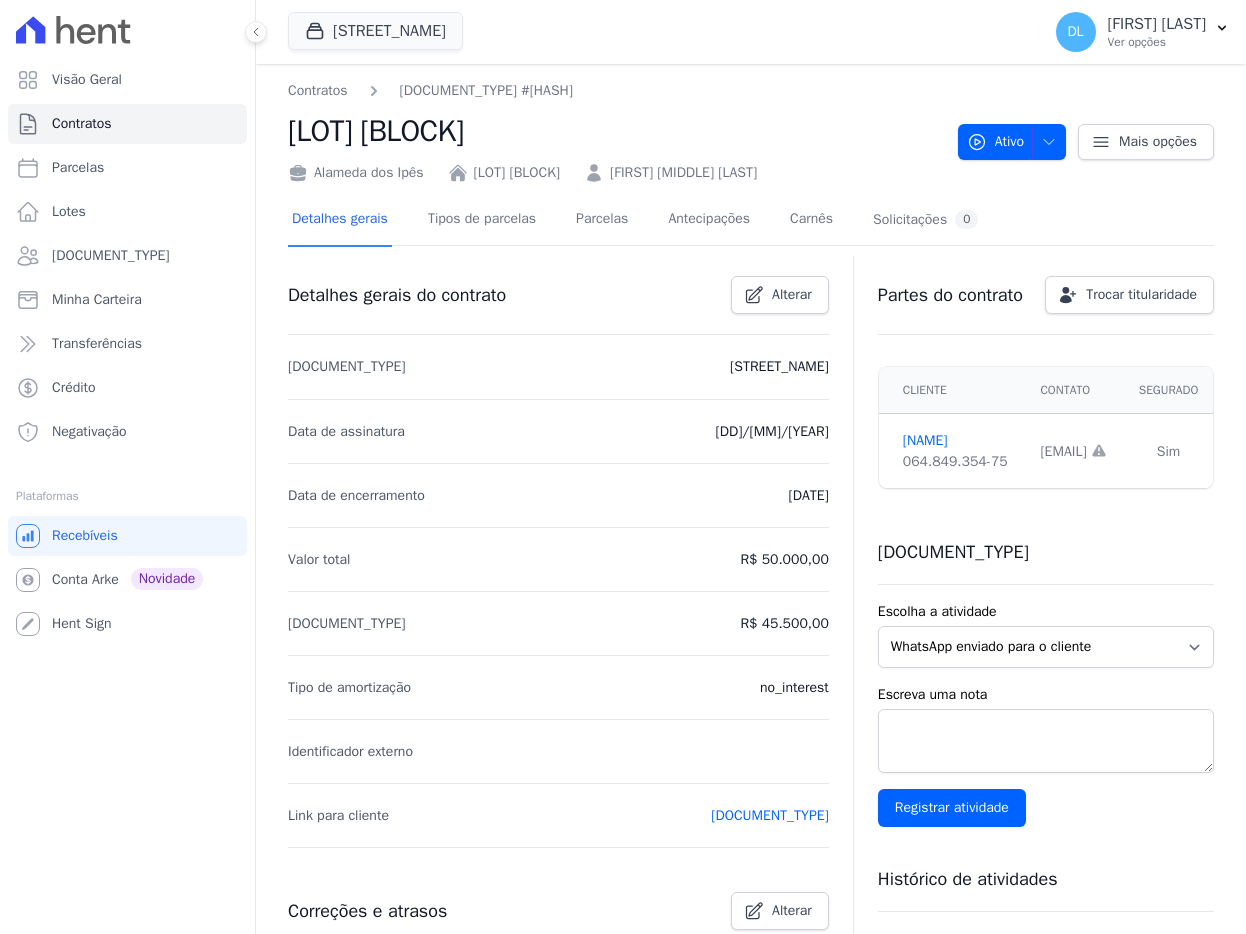 scroll, scrollTop: 0, scrollLeft: 0, axis: both 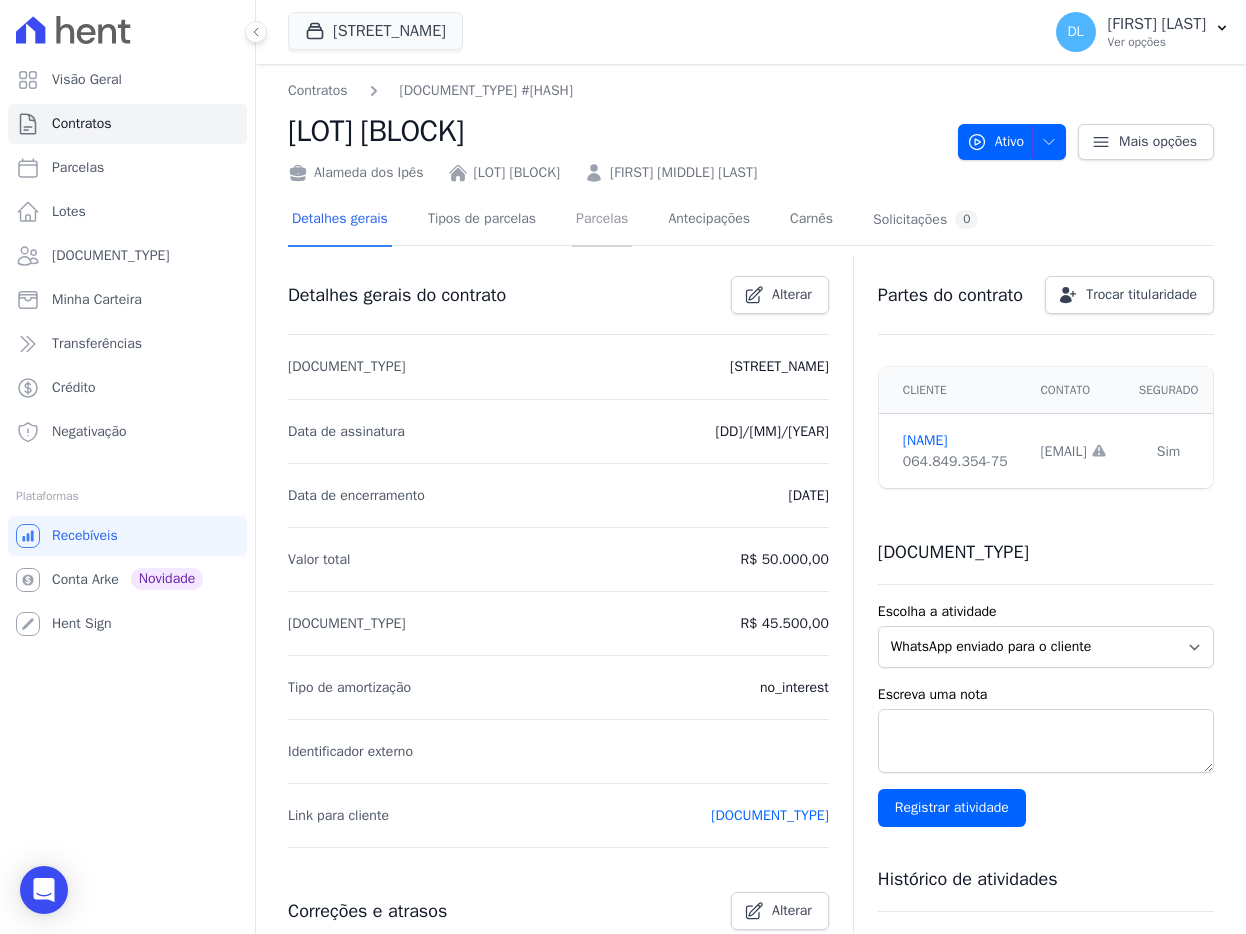 click on "Parcelas" at bounding box center [602, 220] 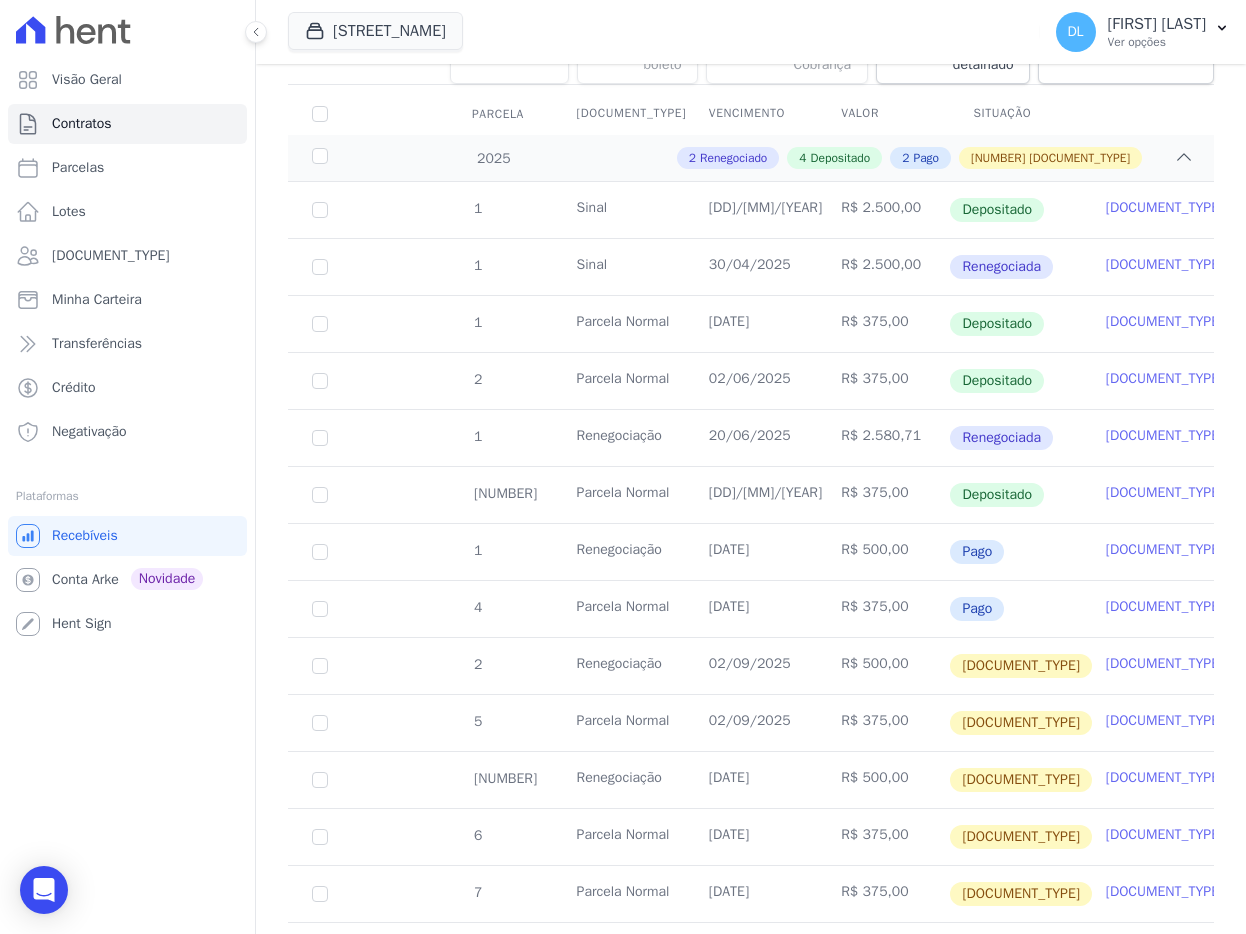scroll, scrollTop: 307, scrollLeft: 0, axis: vertical 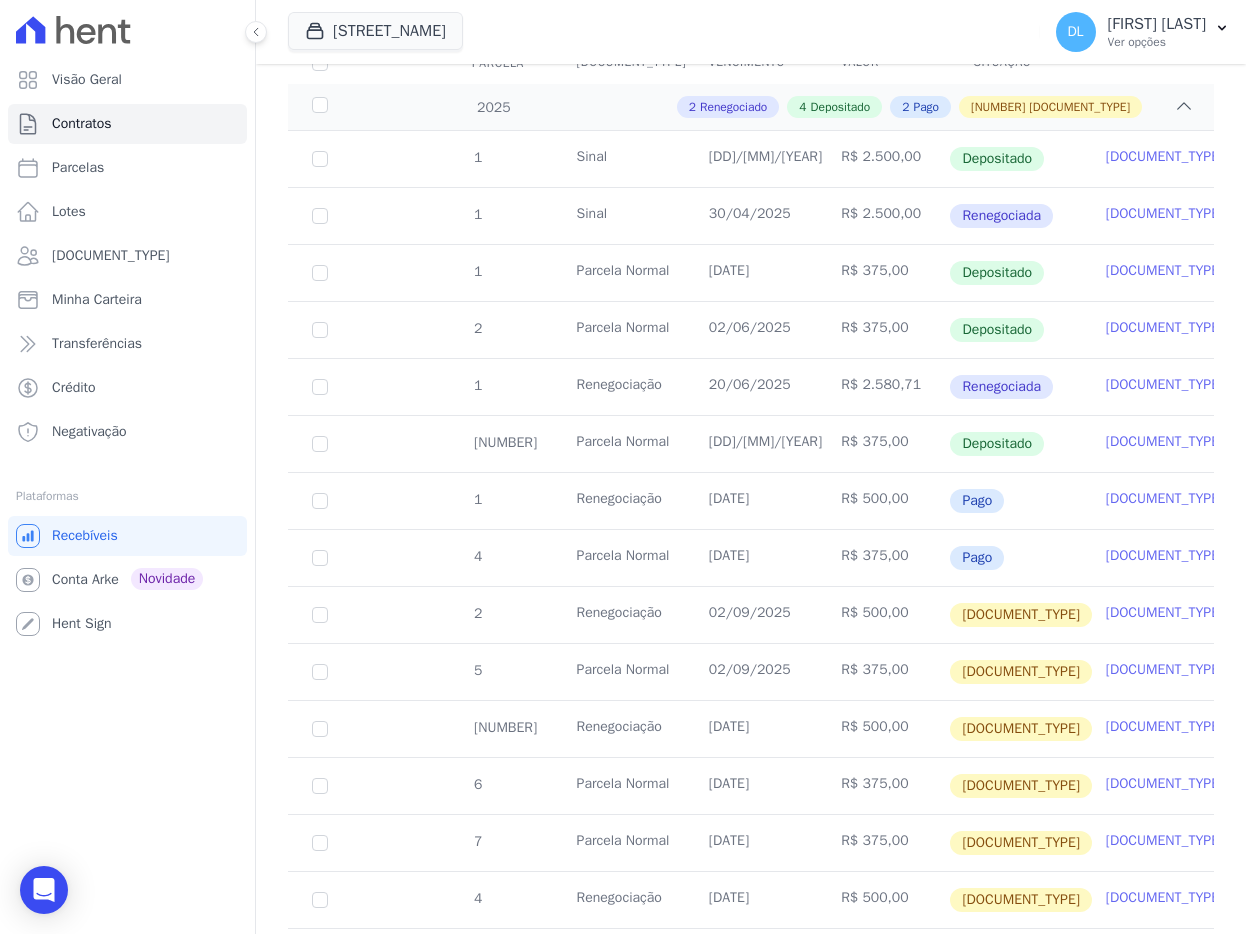 click on "[DOCUMENT_TYPE]" at bounding box center [1165, 556] 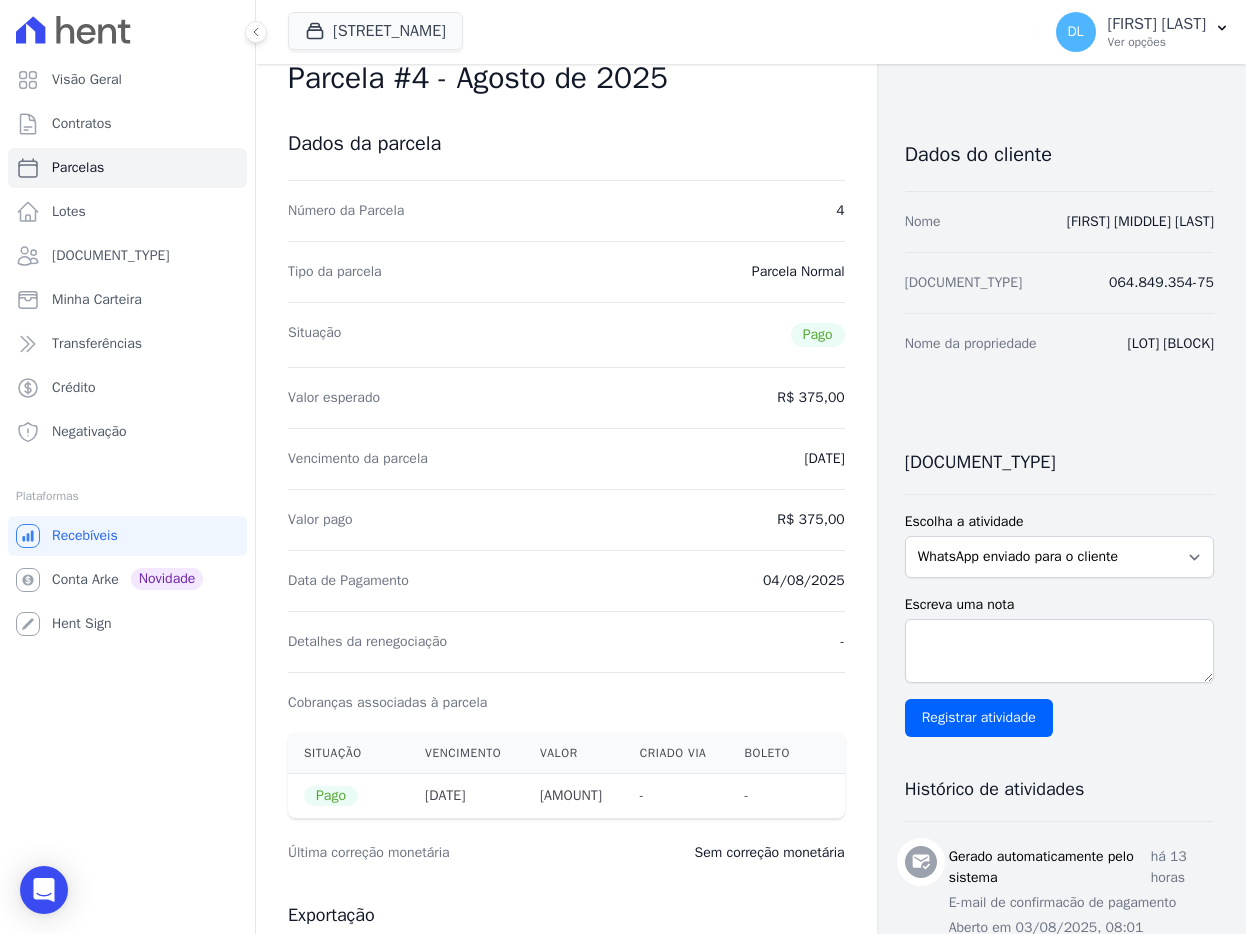 scroll, scrollTop: 60, scrollLeft: 0, axis: vertical 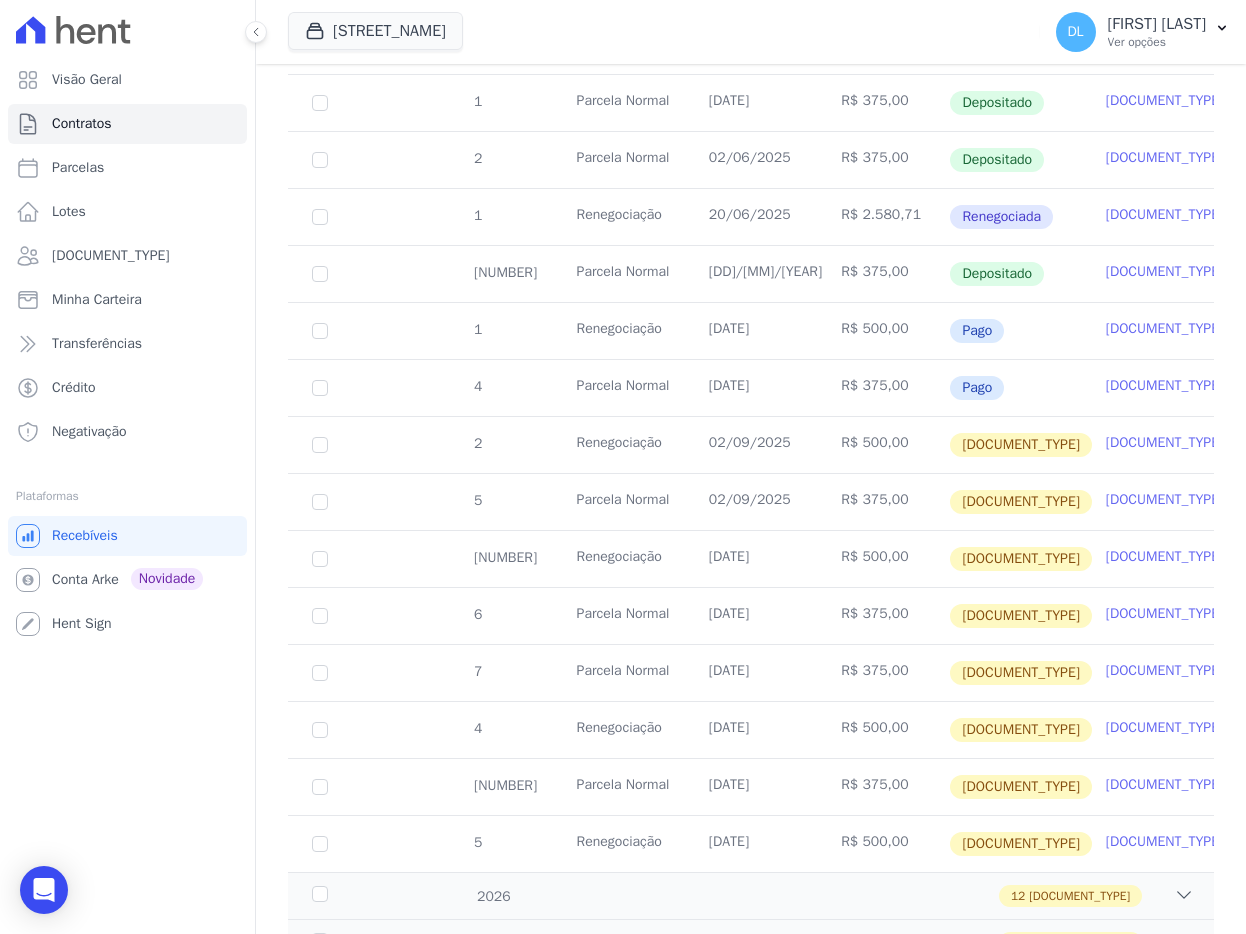 click on "[DOCUMENT_TYPE]" at bounding box center (1165, 329) 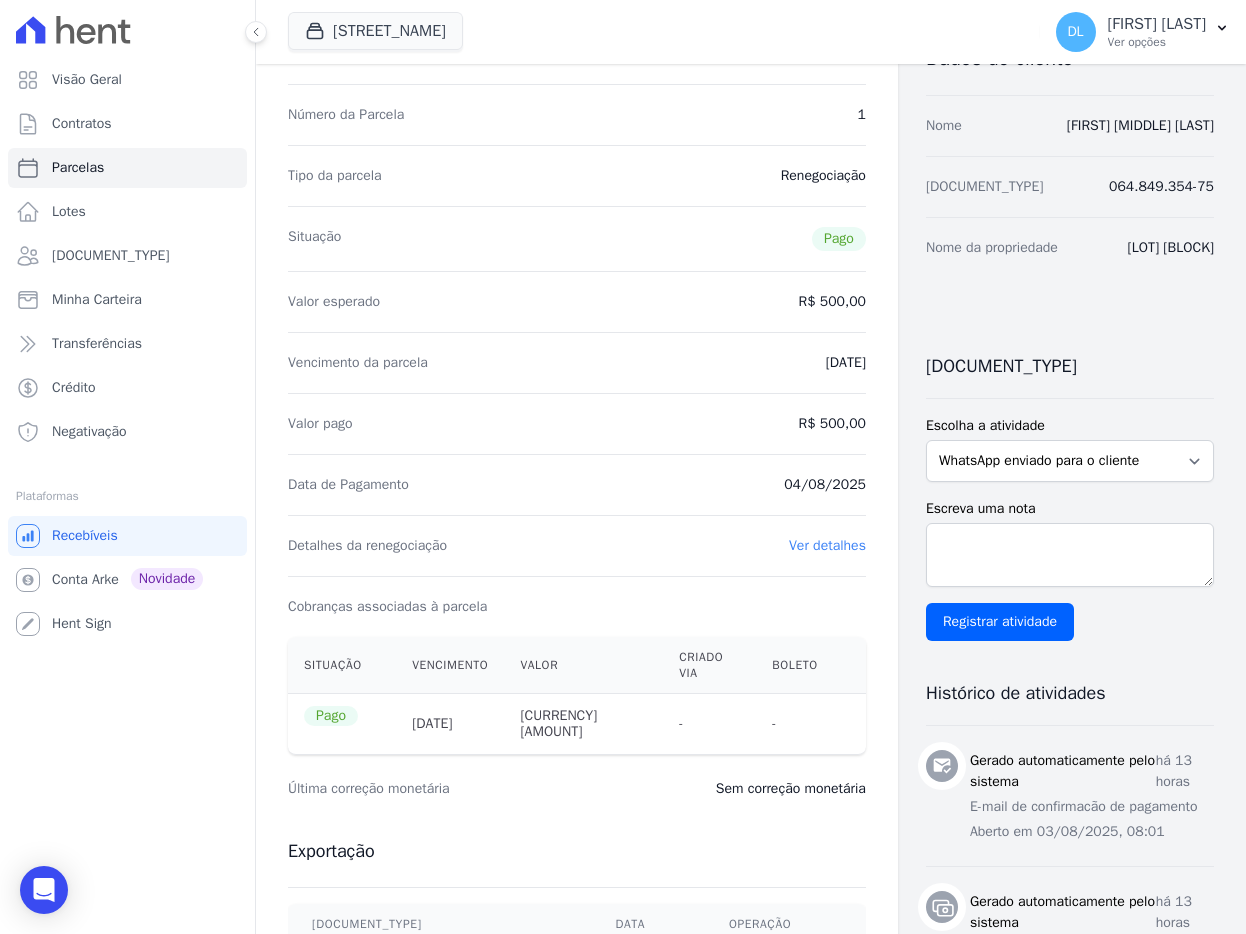 scroll, scrollTop: 0, scrollLeft: 0, axis: both 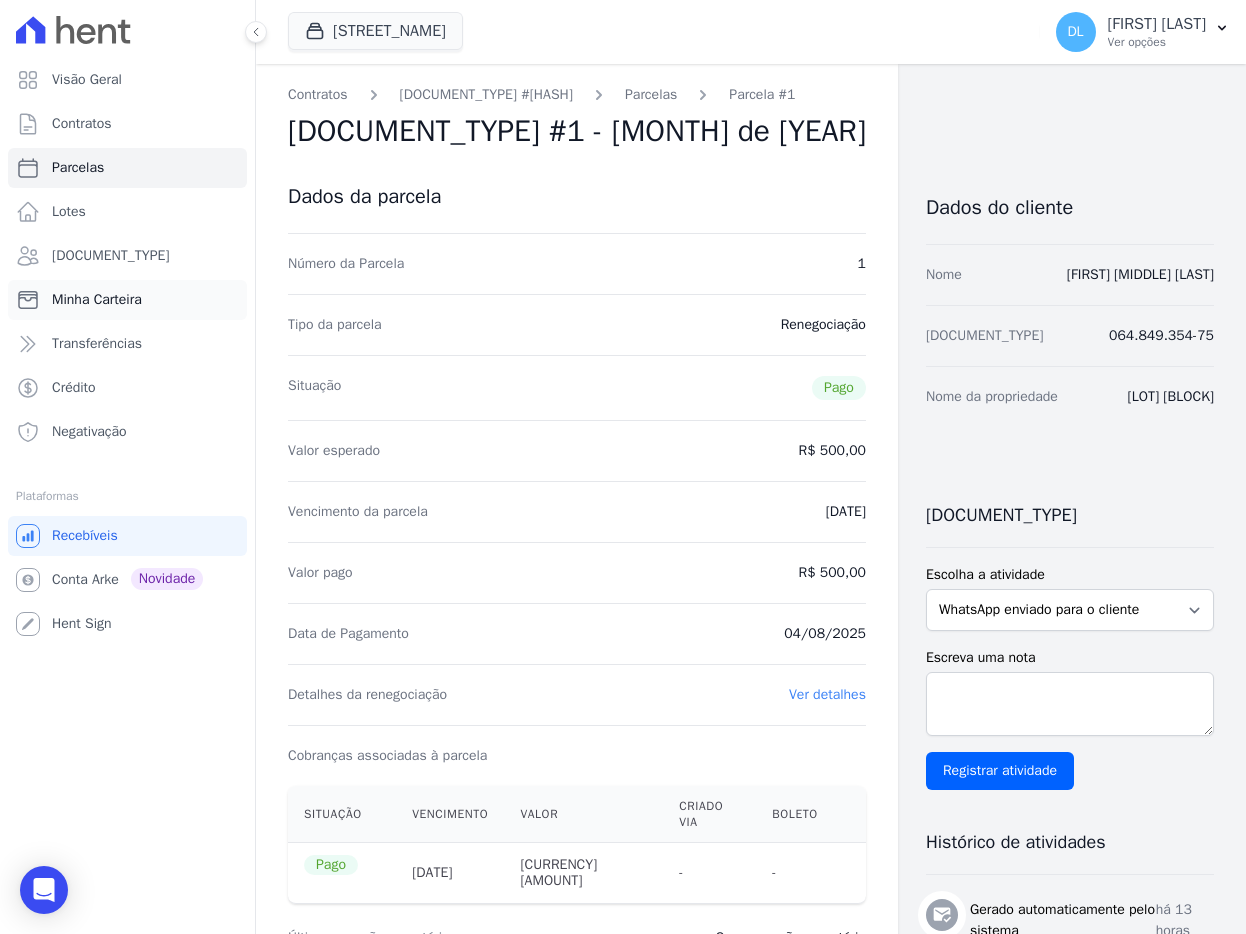click on "Minha Carteira" at bounding box center (97, 300) 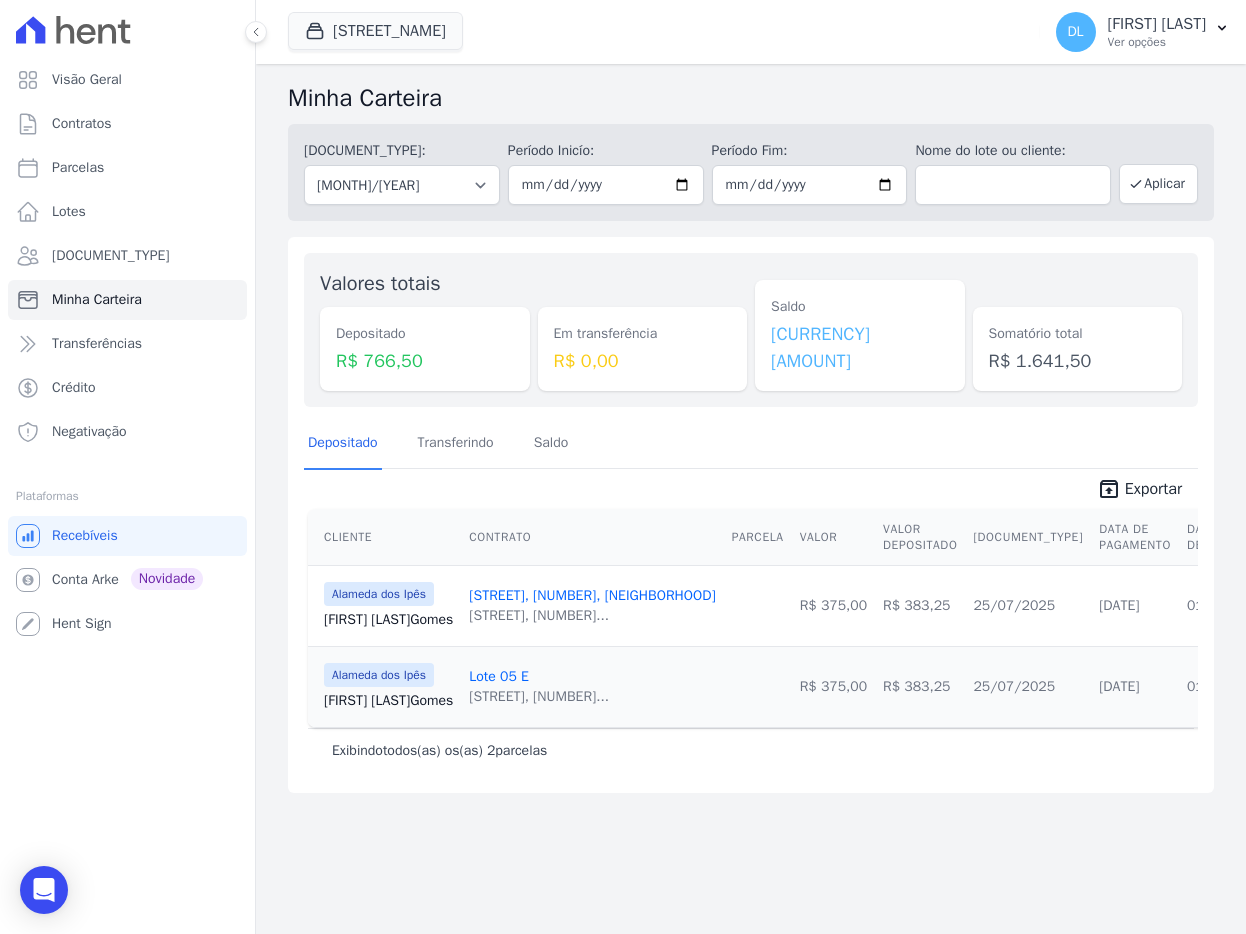click on "Depositado
Transferindo
Saldo" at bounding box center [751, 443] 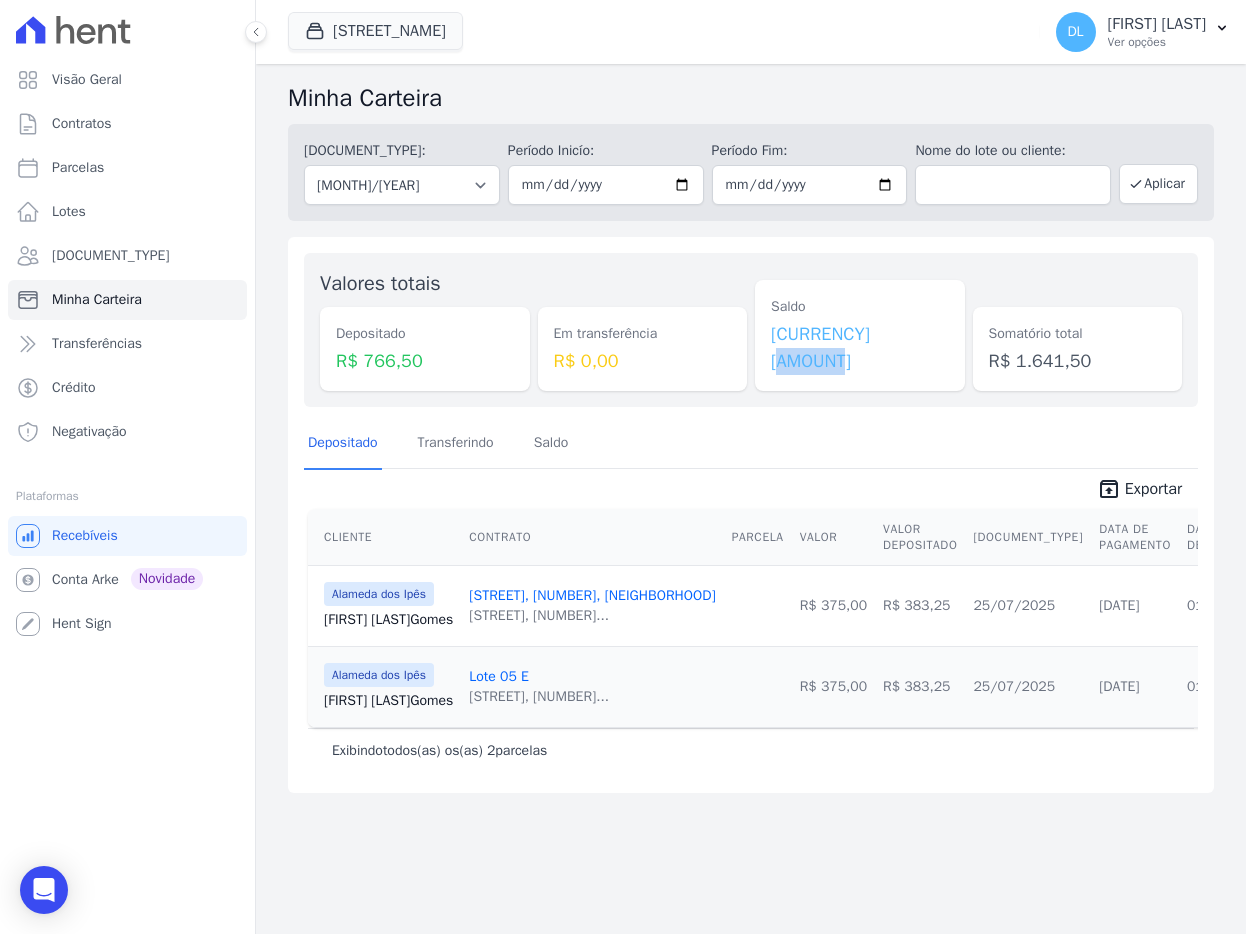 click on "[CURRENCY] [AMOUNT]" at bounding box center (860, 348) 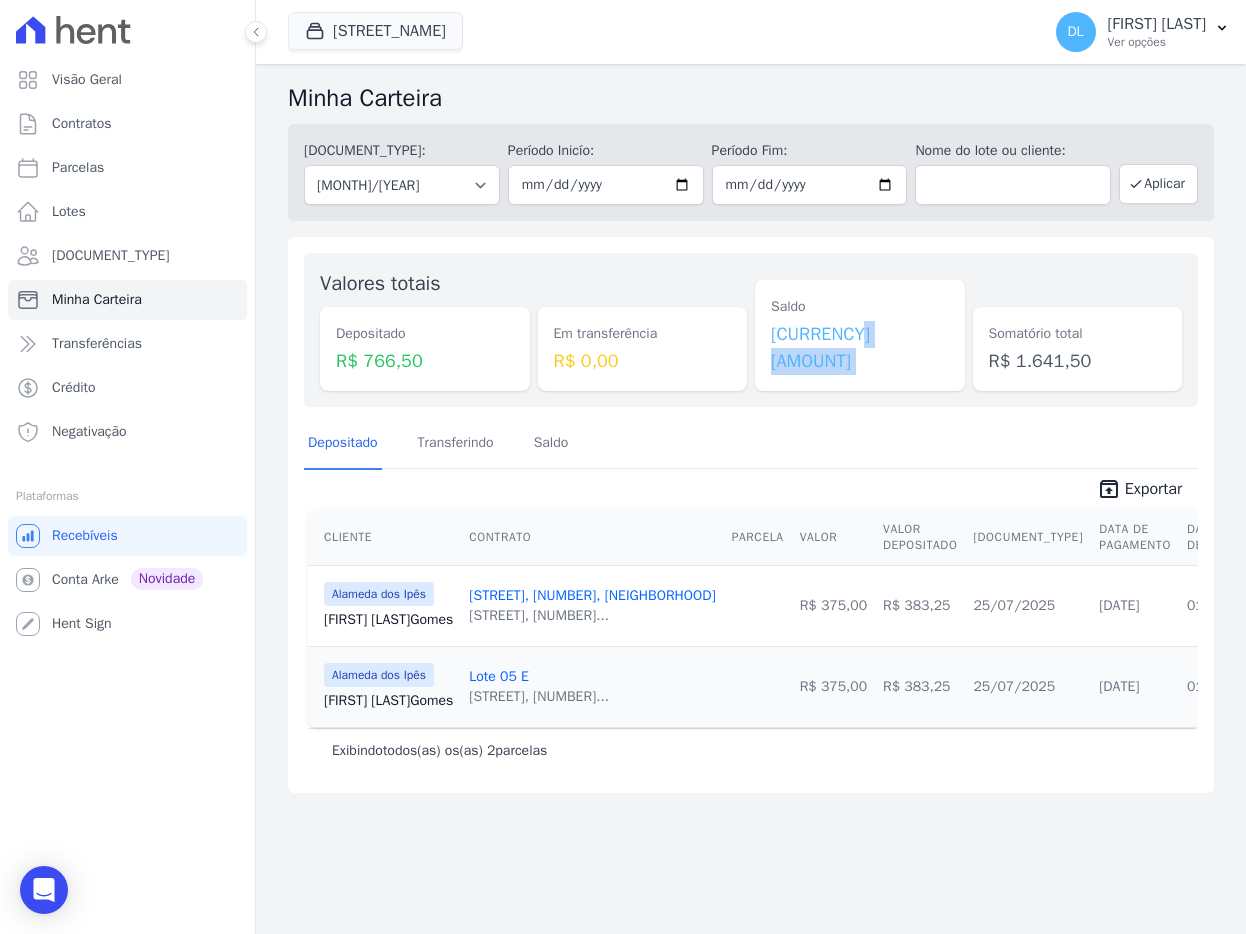 click on "[CURRENCY] [AMOUNT]" at bounding box center (860, 348) 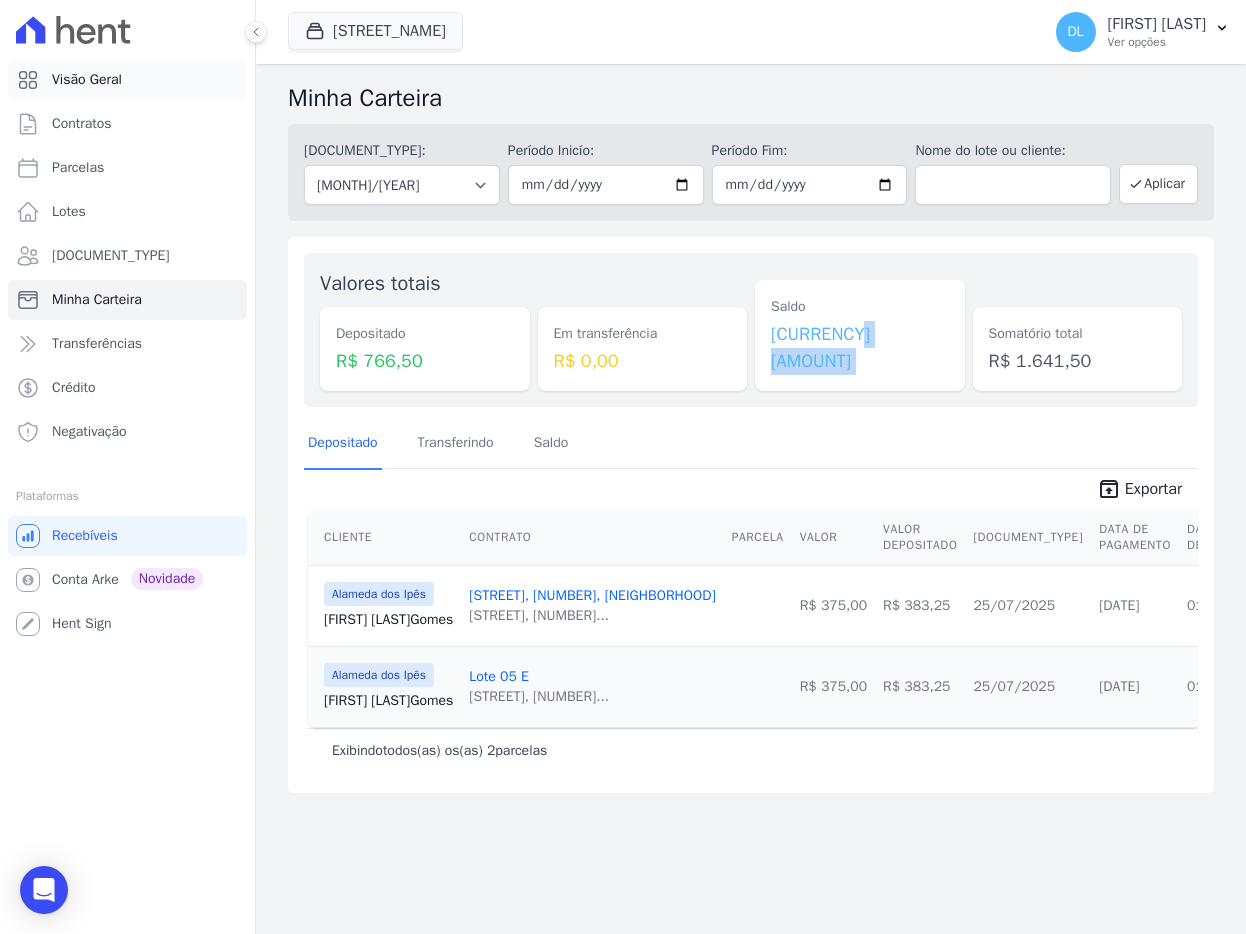 click on "Visão Geral" at bounding box center (127, 80) 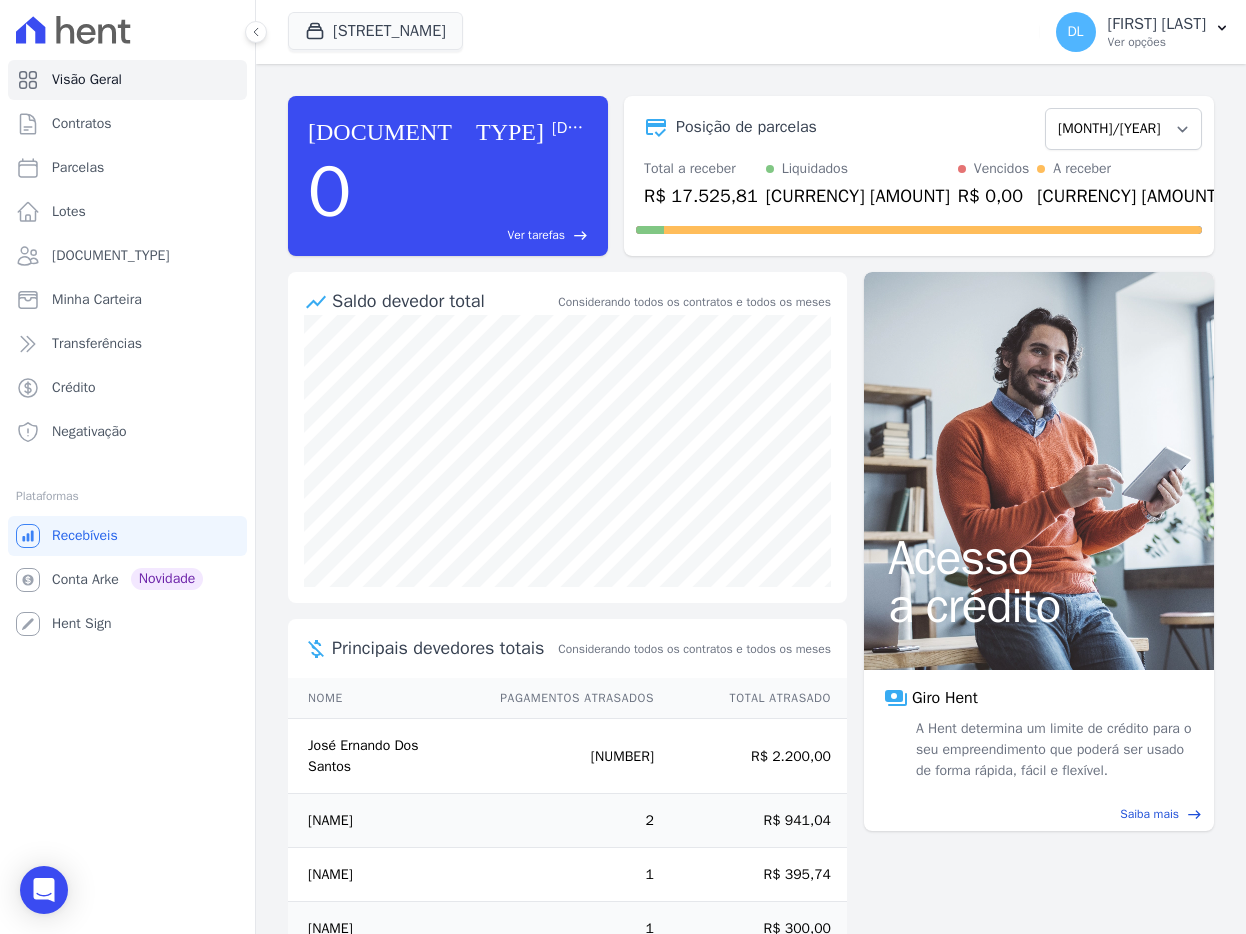 click on "Alameda Dos Ipês
Você possui apenas um empreendimento
Aplicar" at bounding box center [660, 32] 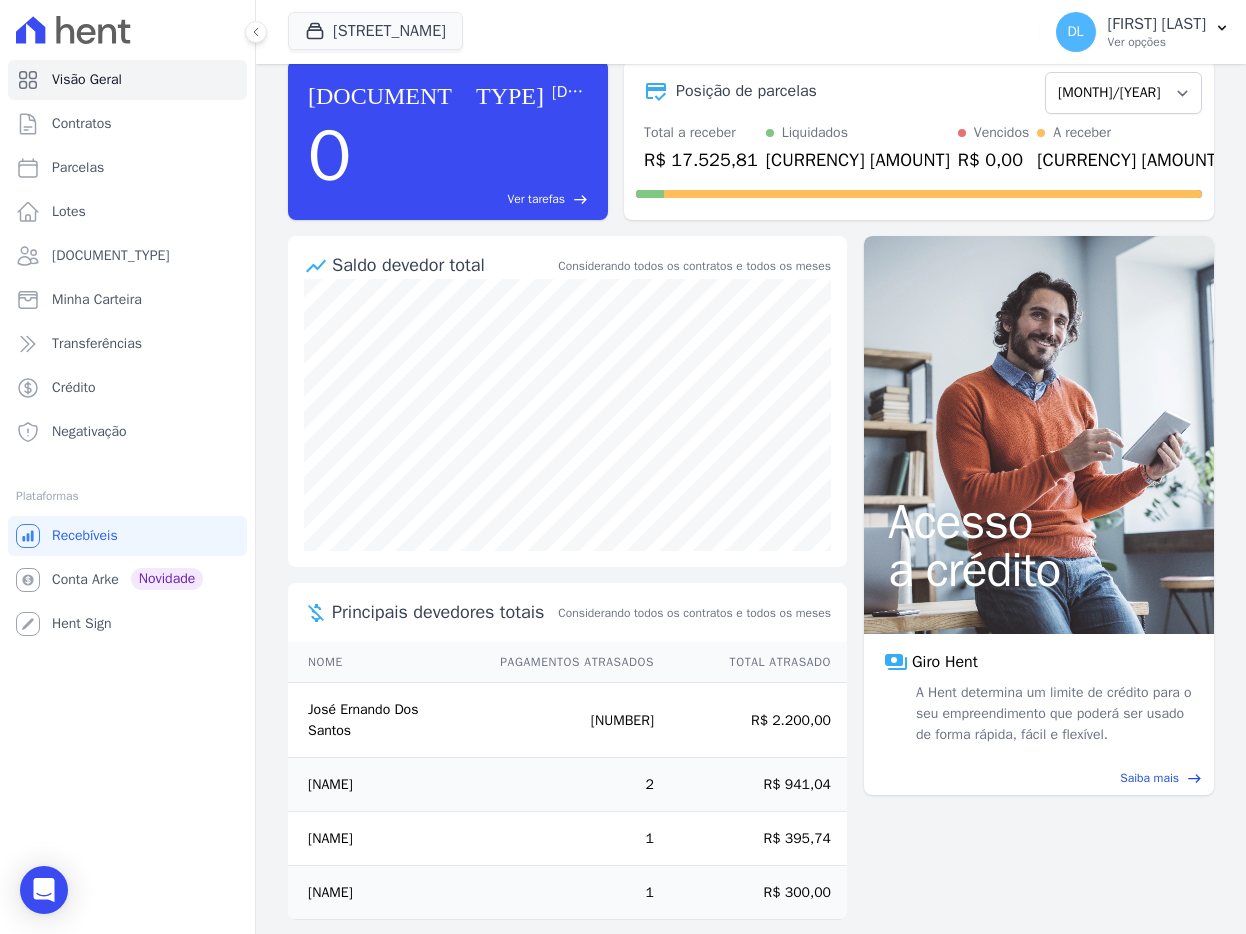 scroll, scrollTop: 0, scrollLeft: 0, axis: both 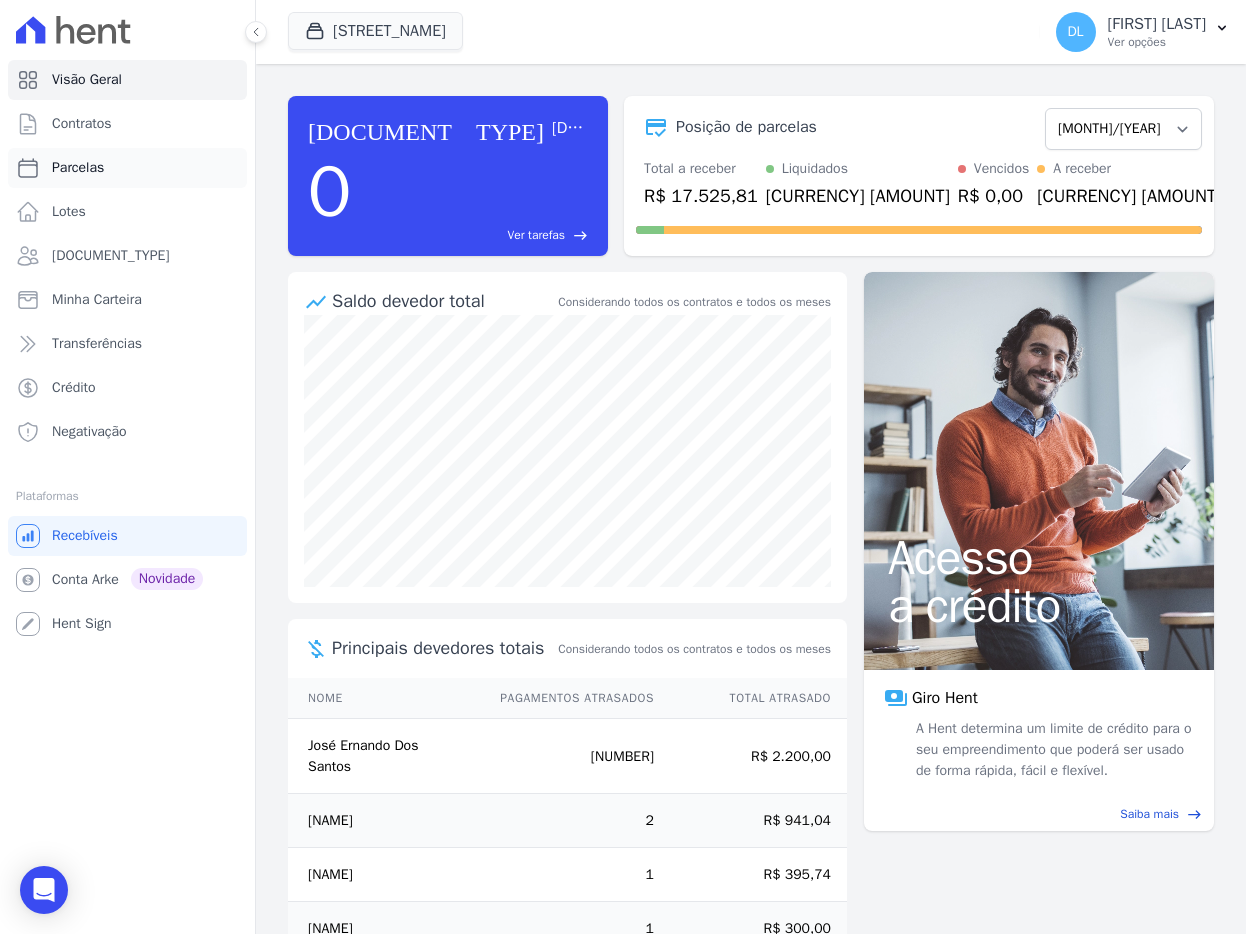 click on "Parcelas" at bounding box center [127, 168] 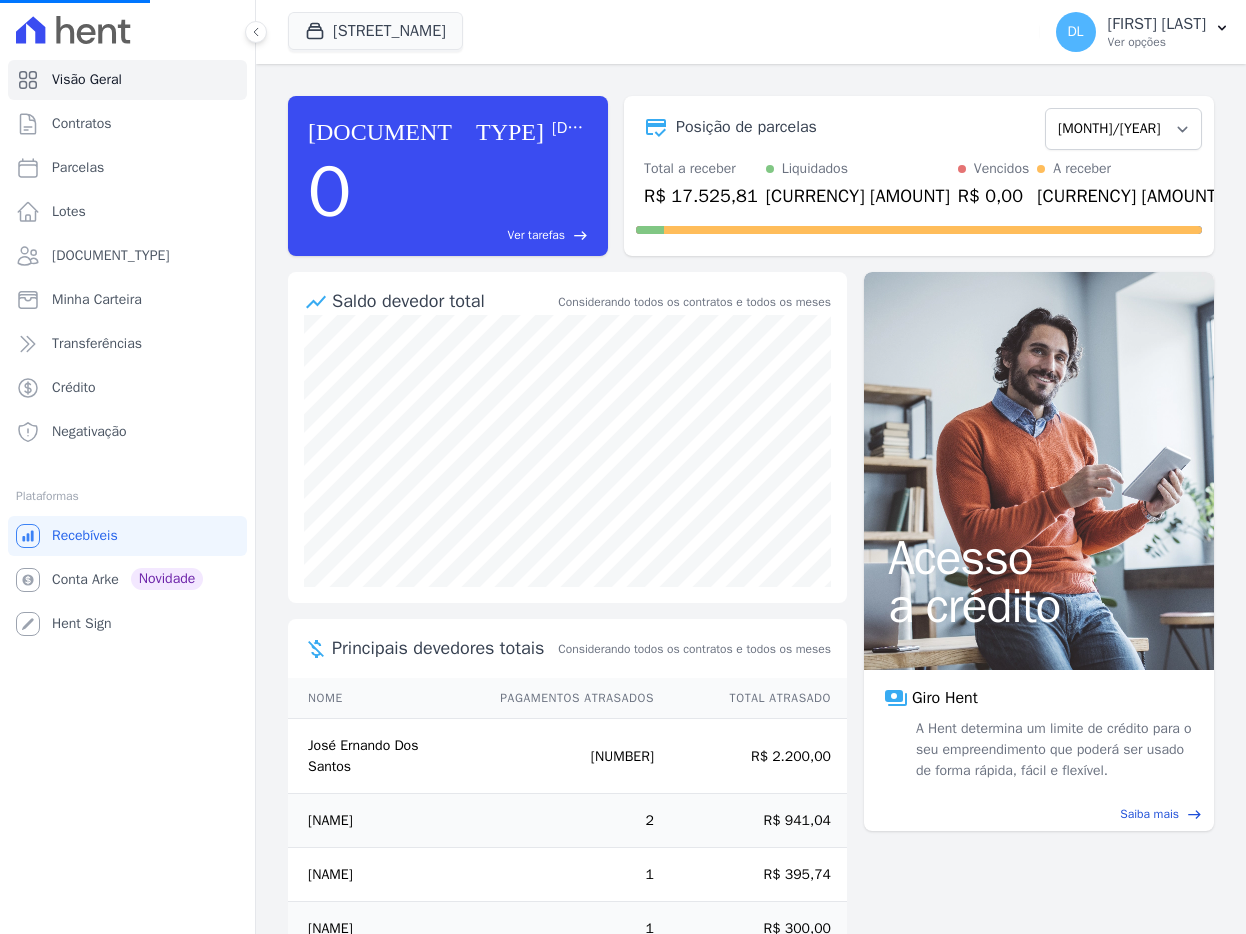 select 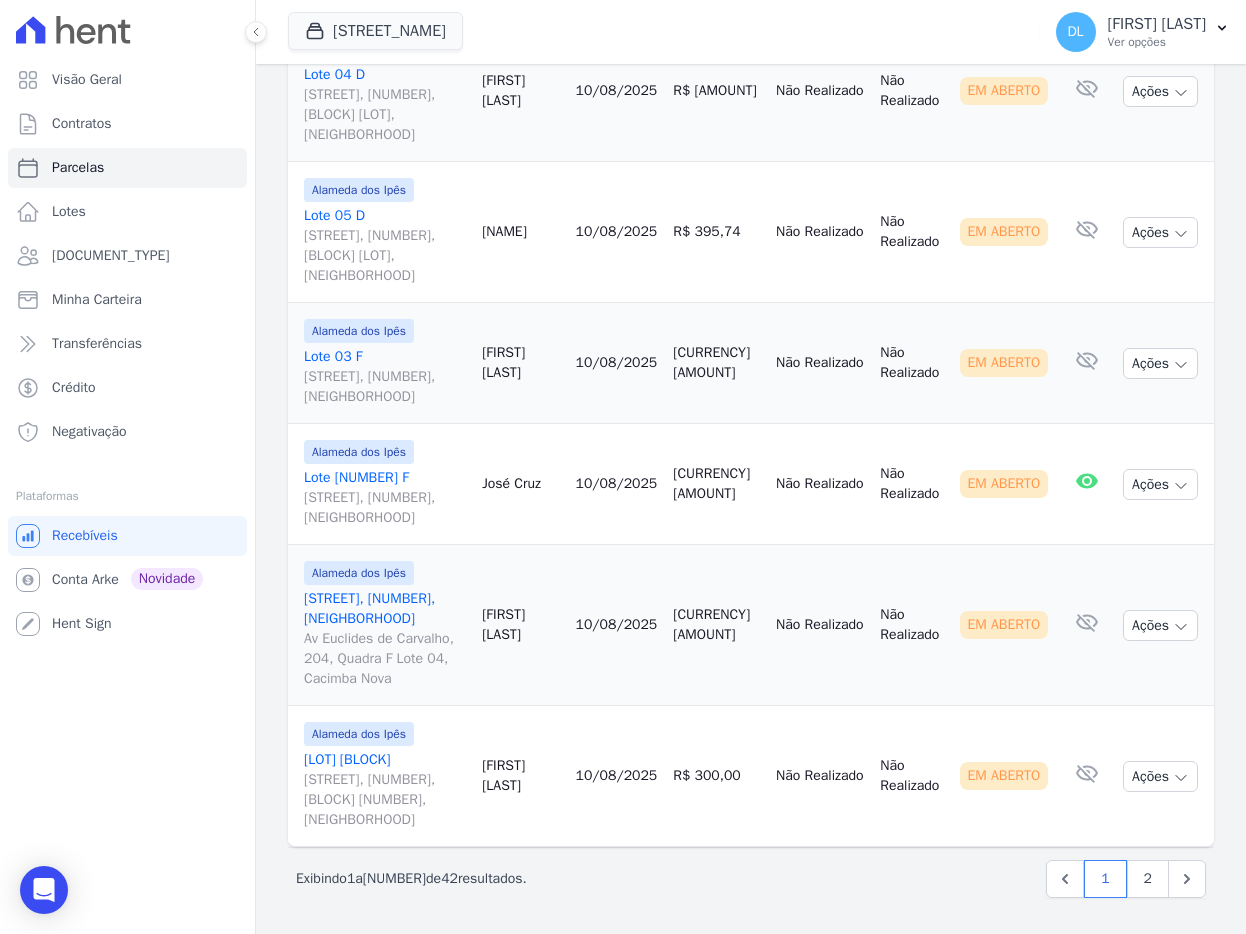 scroll, scrollTop: 3821, scrollLeft: 0, axis: vertical 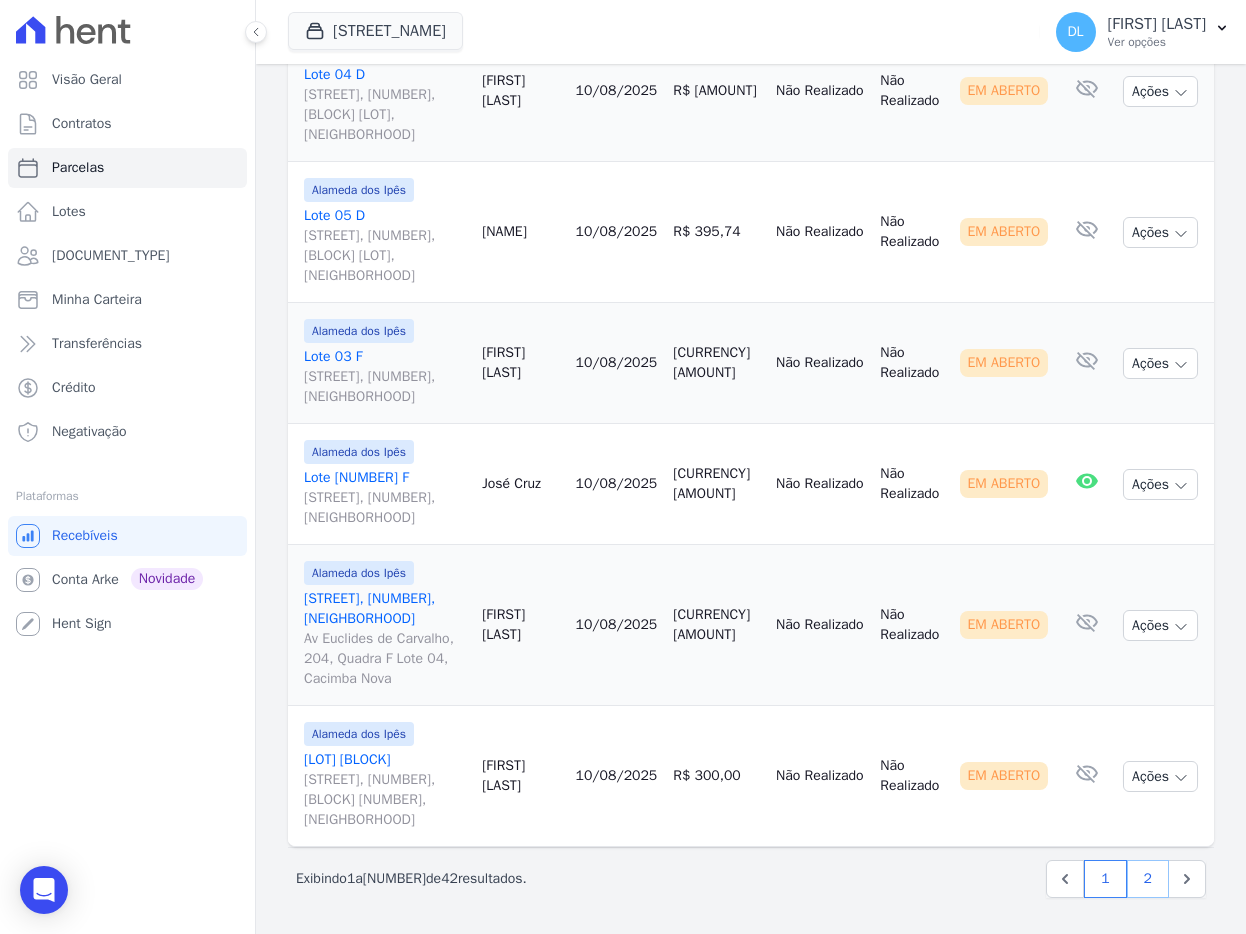 click on "2" at bounding box center (1148, 879) 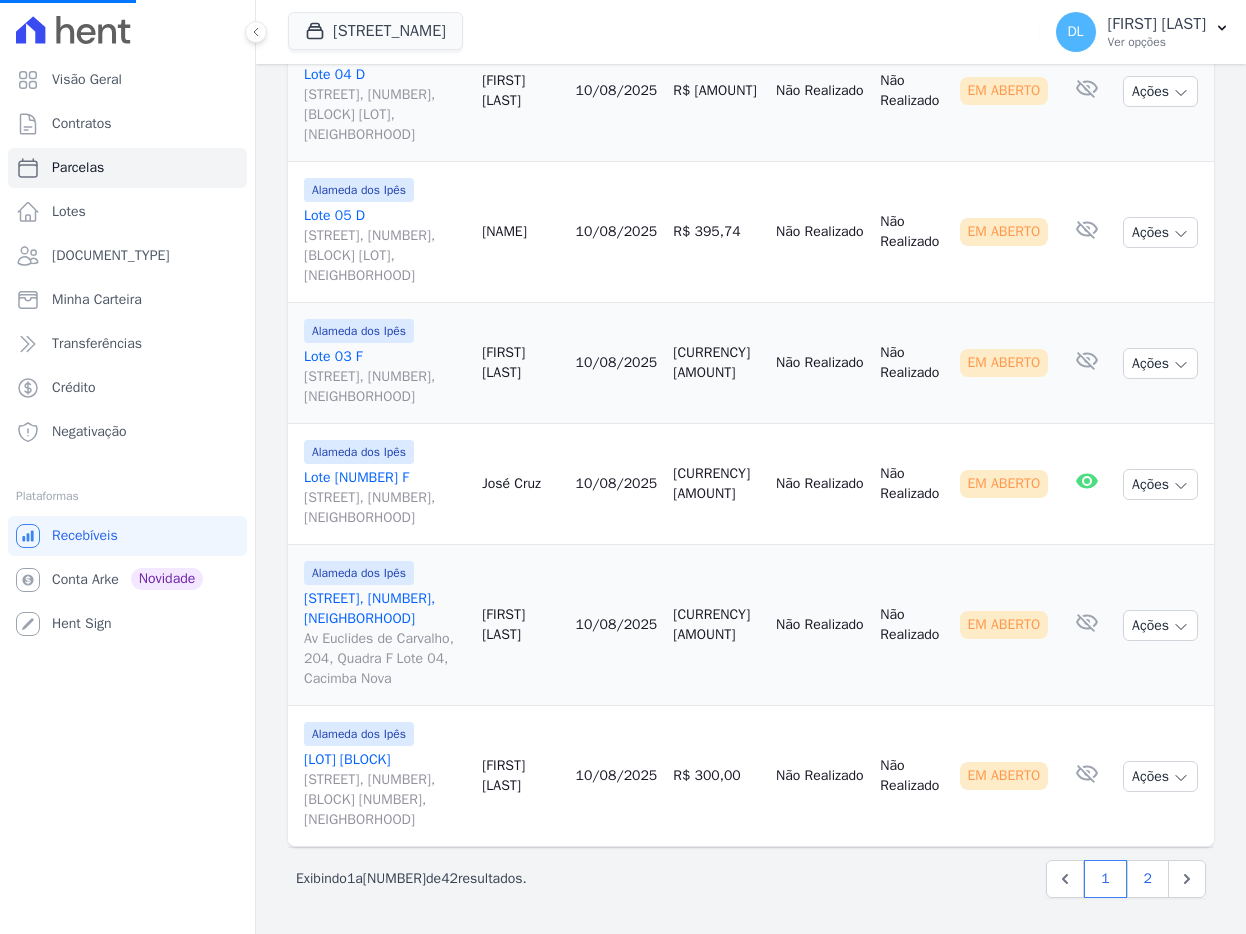 select 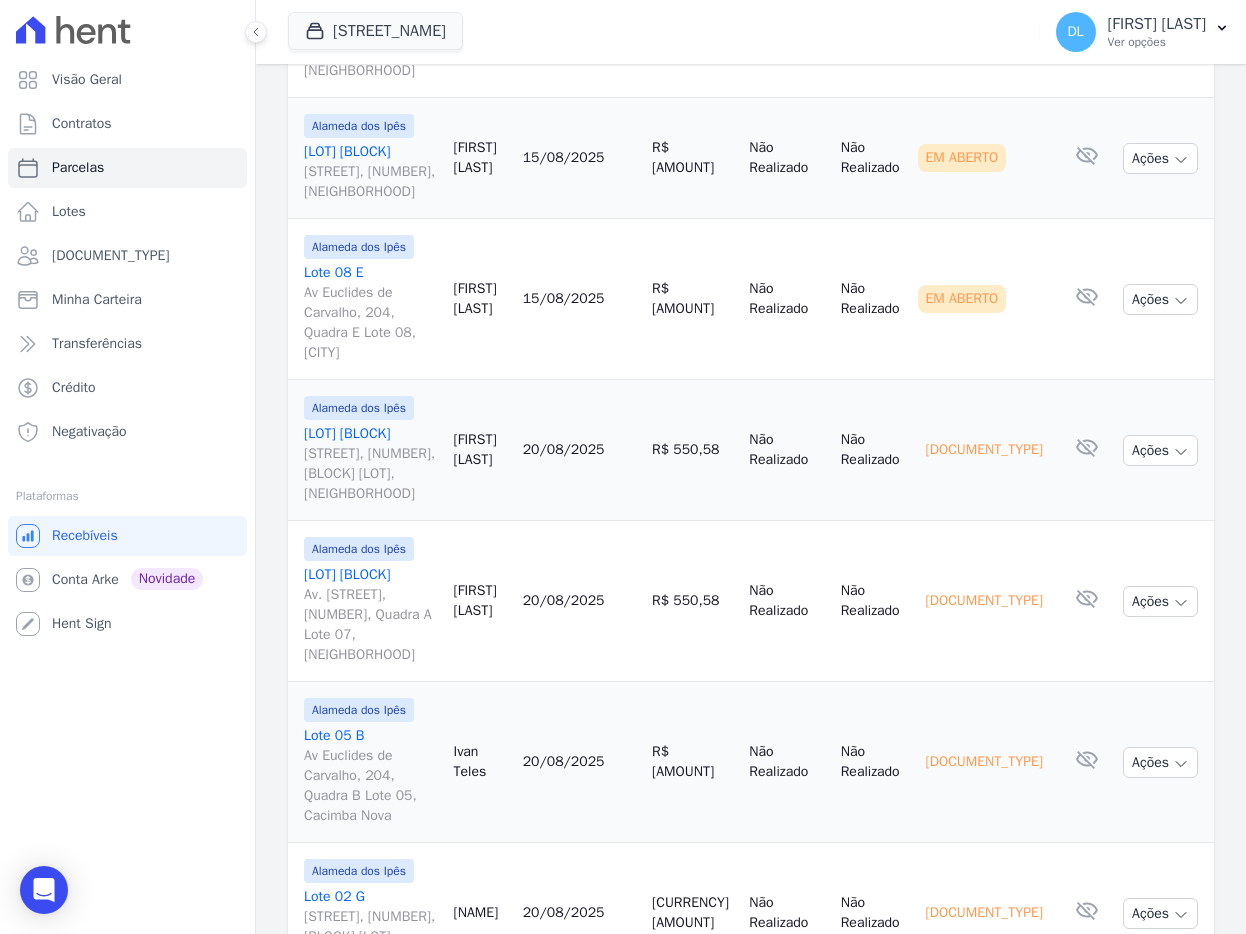 scroll, scrollTop: 1010, scrollLeft: 0, axis: vertical 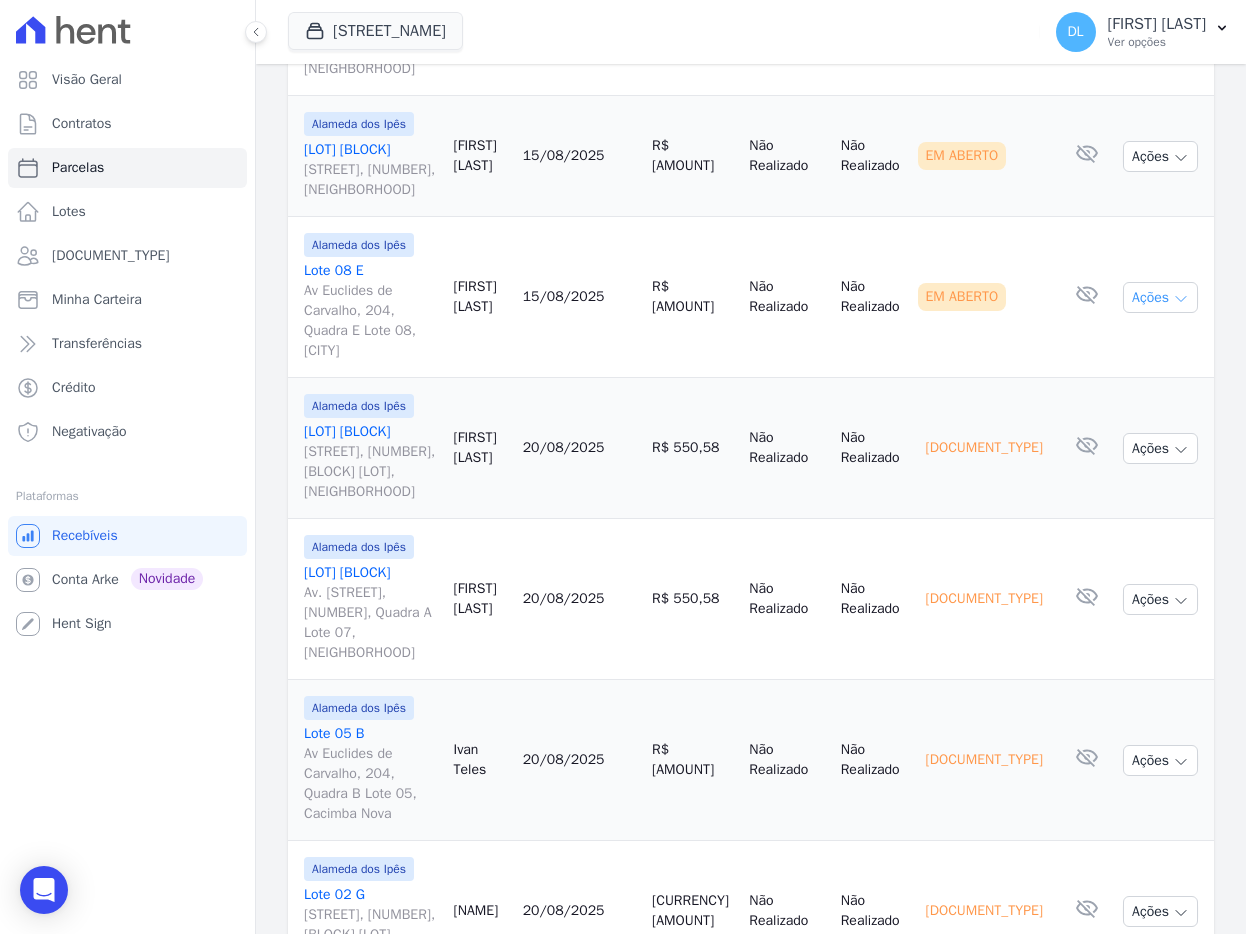 click on "Ações" at bounding box center [1160, 297] 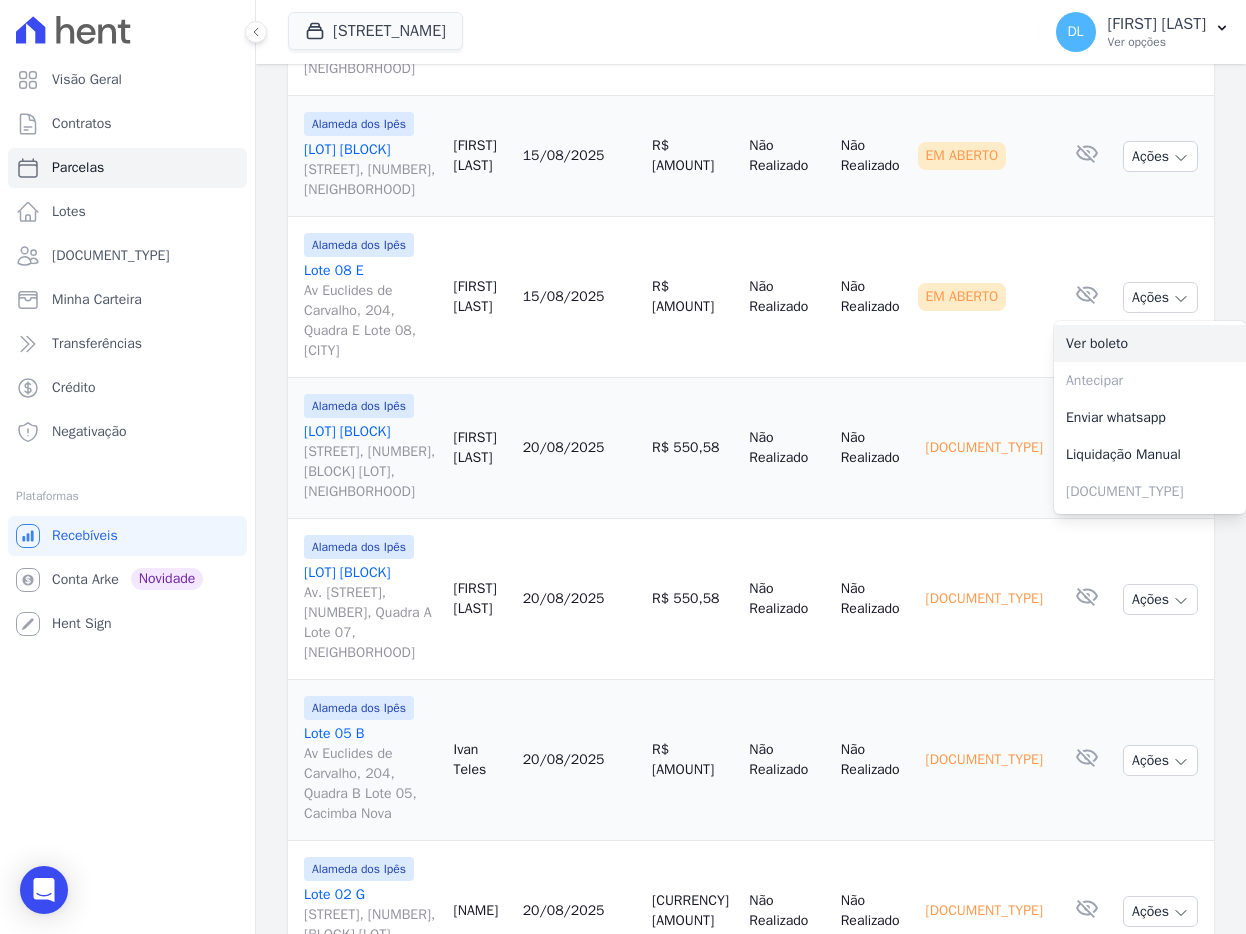 click on "Ver boleto" at bounding box center [1150, 343] 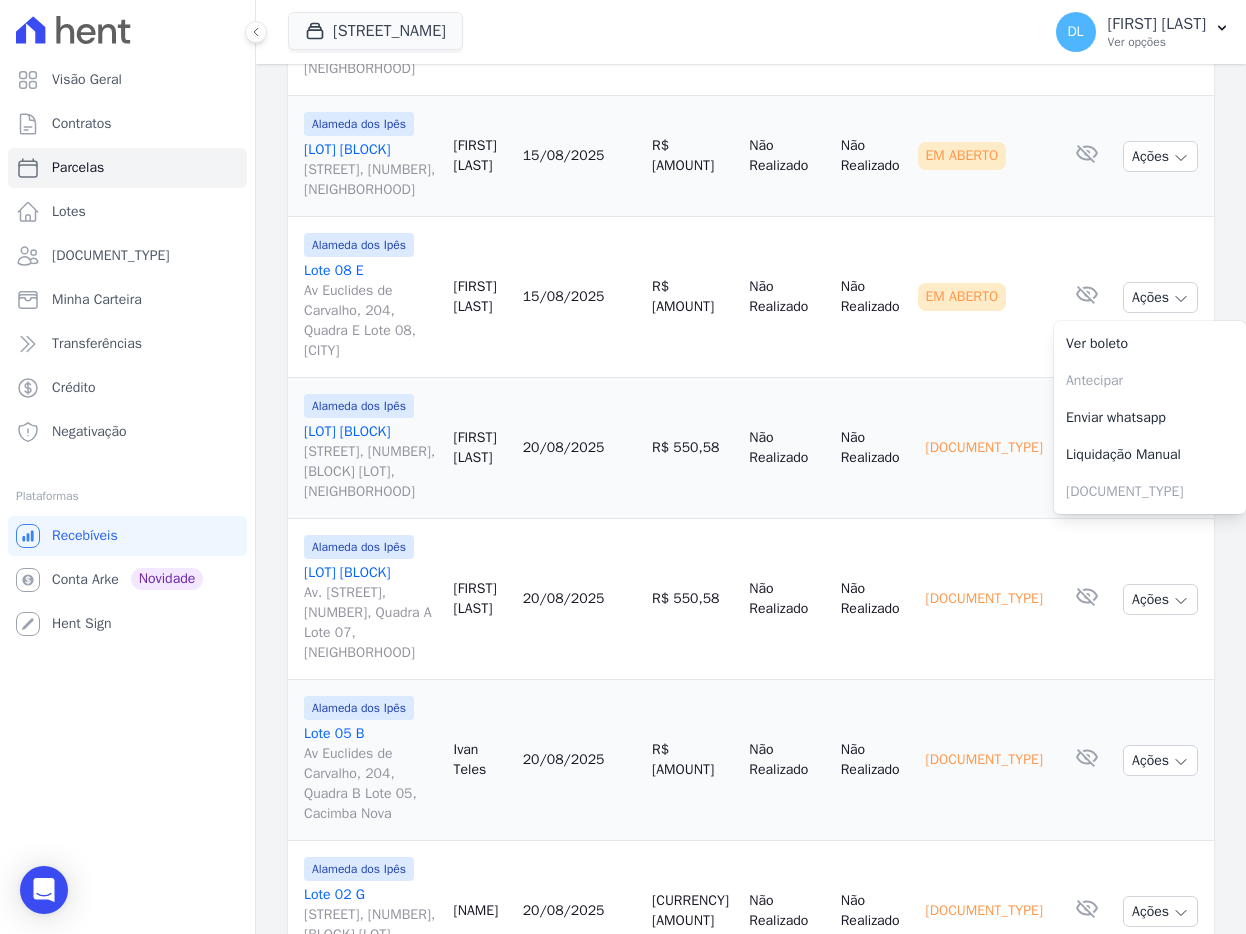 click on "Não Realizado" at bounding box center (786, 297) 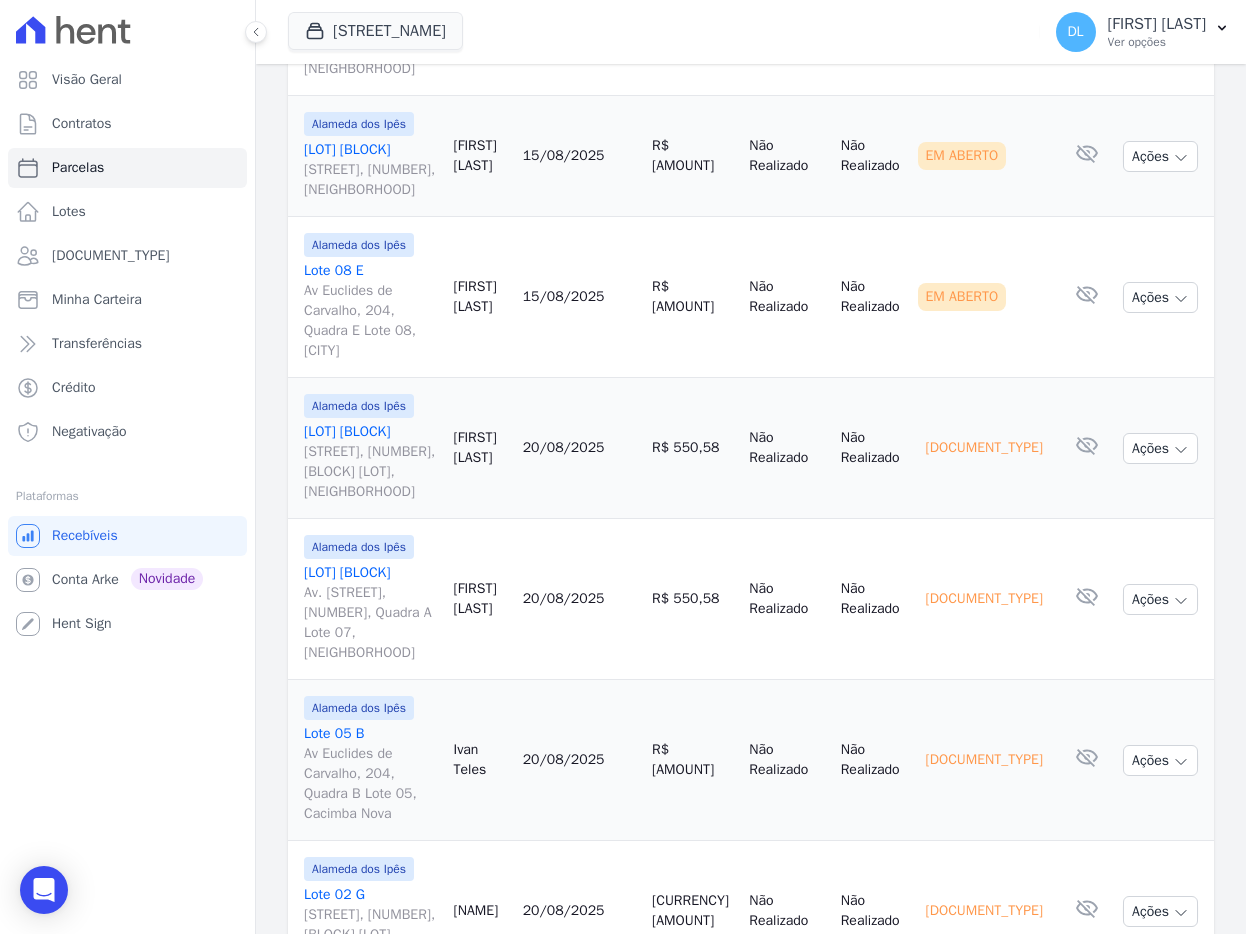 click on "Ações
Ver boleto
Antecipar
Antecipação não disponível
Enviar whatsapp
Registrar envio de WhatsApp
Caso o envio da mensagem via WhatsApp tenha sido bem-sucedido, registre esta atividade.
Escreva uma nota
Enviado lembrete de vencimento com código de barras para pagamento.
Cancelar
Registrar Envio" at bounding box center [1164, 156] 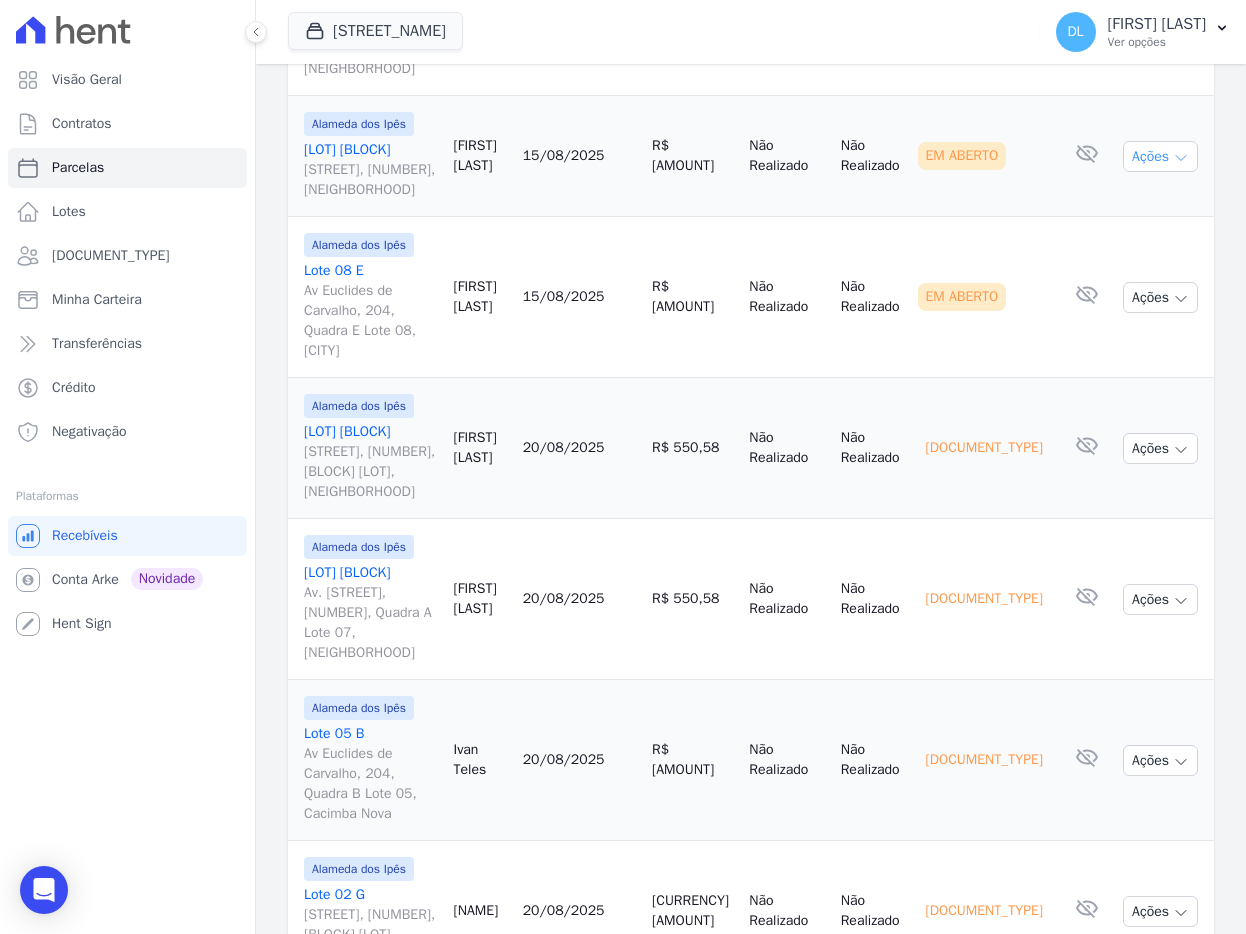 click on "Ações" at bounding box center [1160, 156] 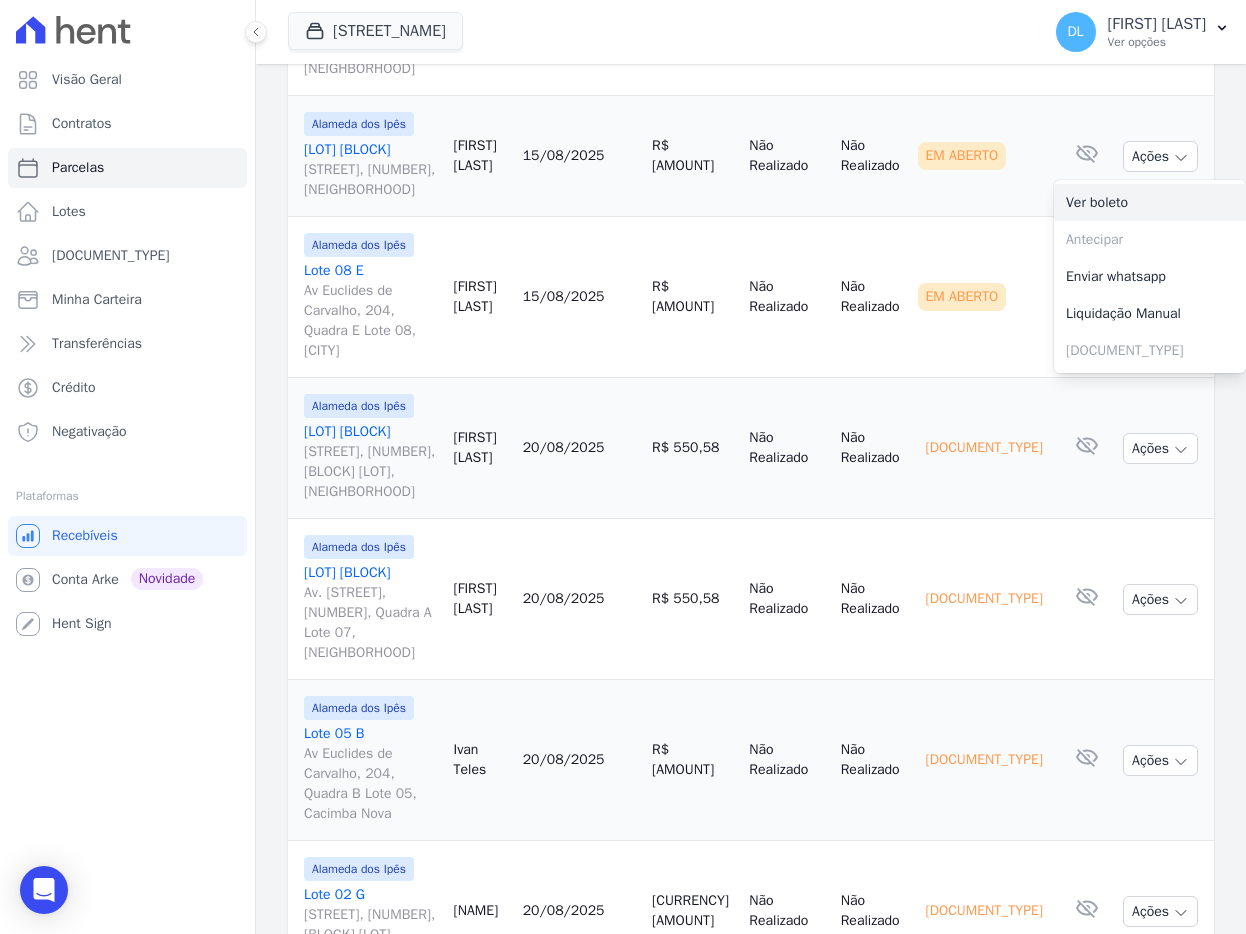 click on "Ver boleto" at bounding box center [1150, 202] 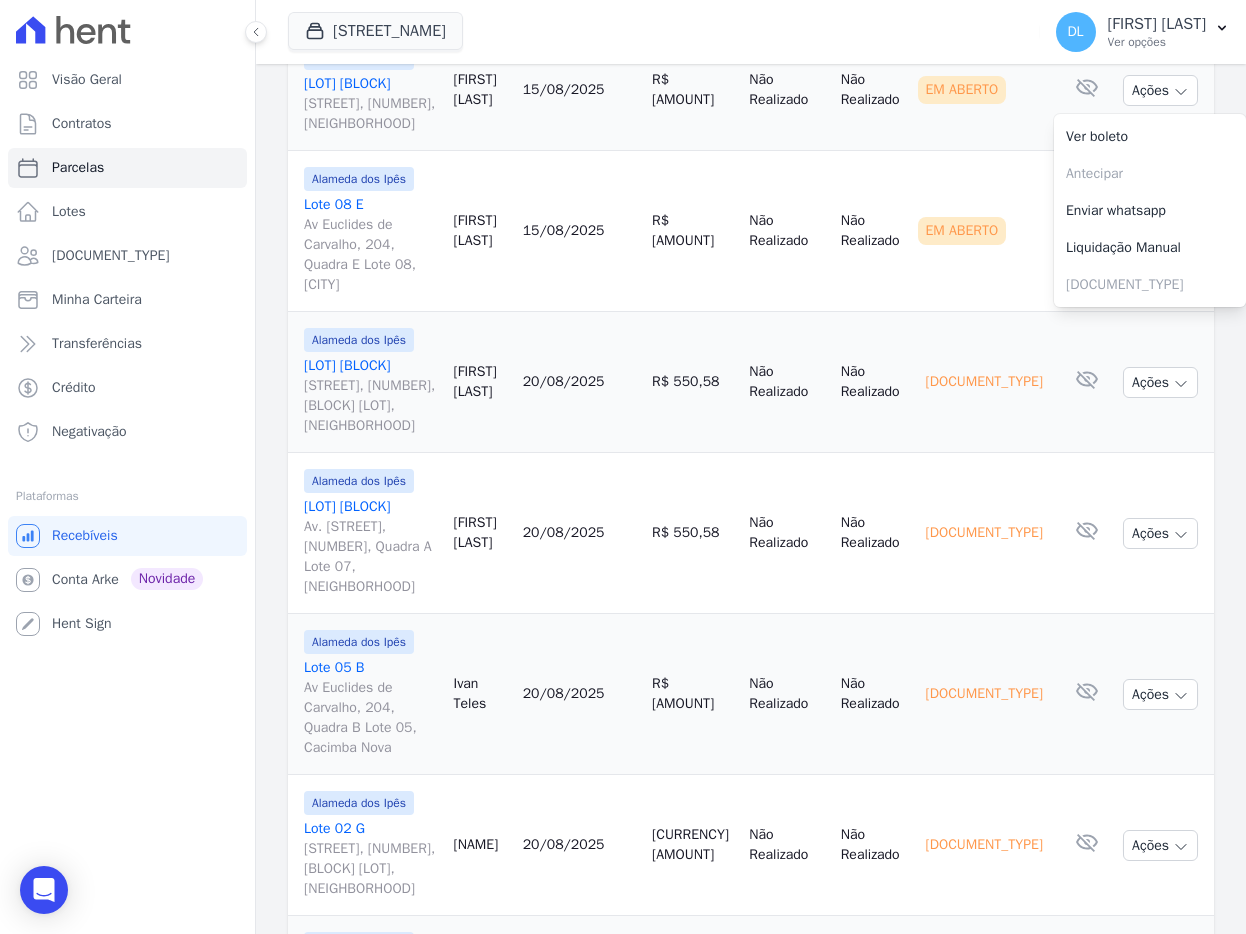 scroll, scrollTop: 1079, scrollLeft: 0, axis: vertical 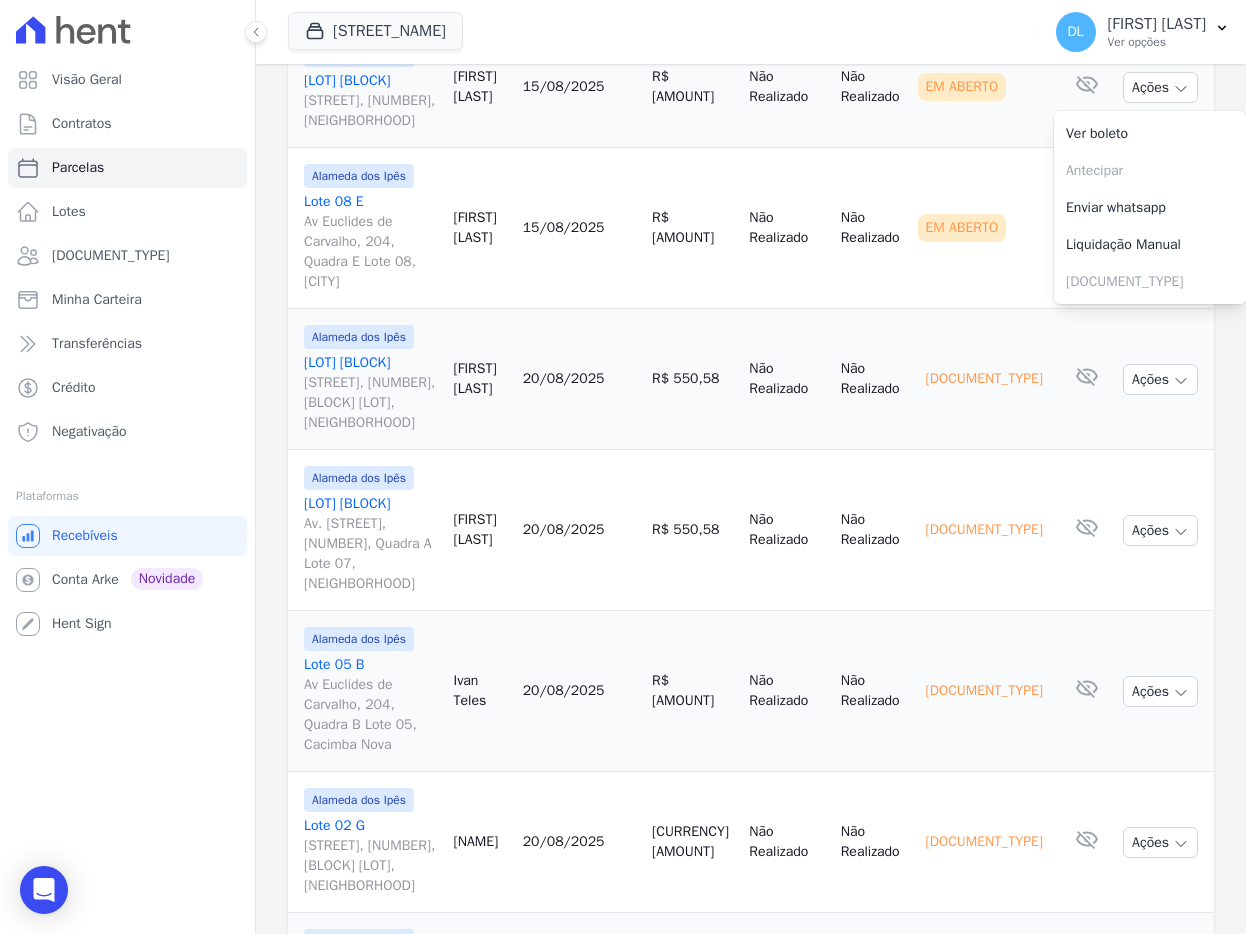 click on "20/08/2025" at bounding box center [579, 530] 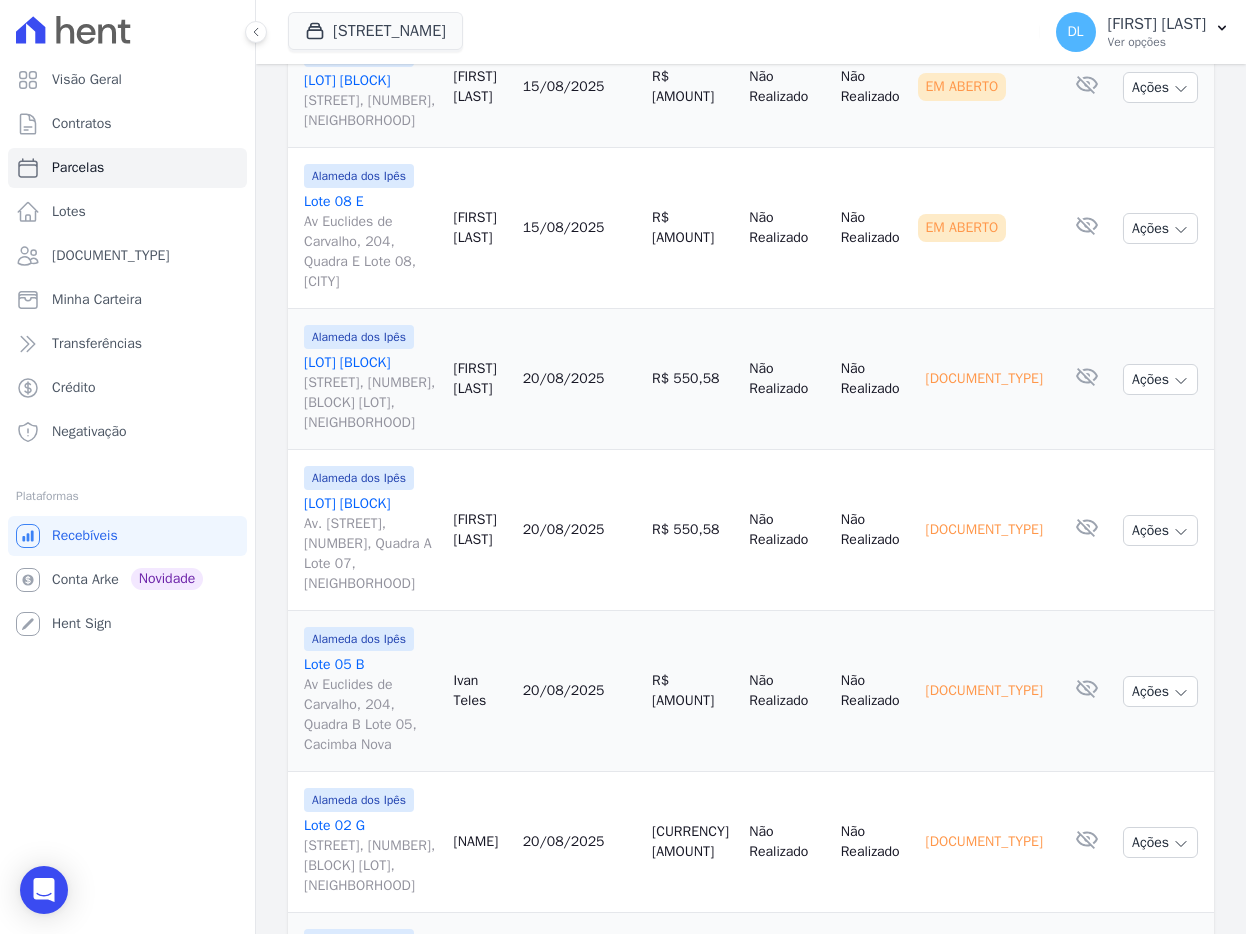click on "Lote 08 E
Av Euclides de Carvalho, [NUMBER], Quadra E Lote 08, [NEIGHBORHOOD]" at bounding box center [371, 242] 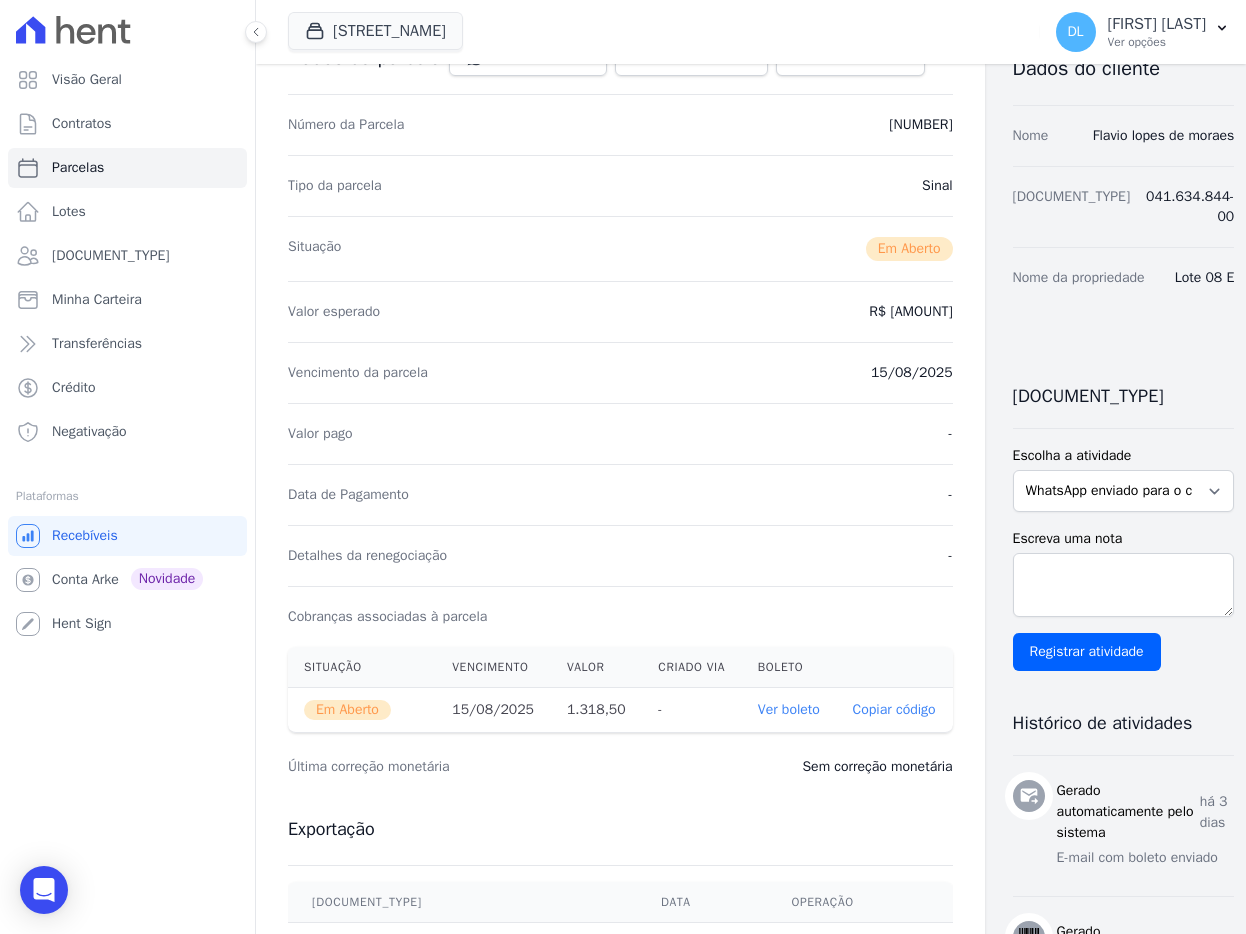 scroll, scrollTop: 0, scrollLeft: 0, axis: both 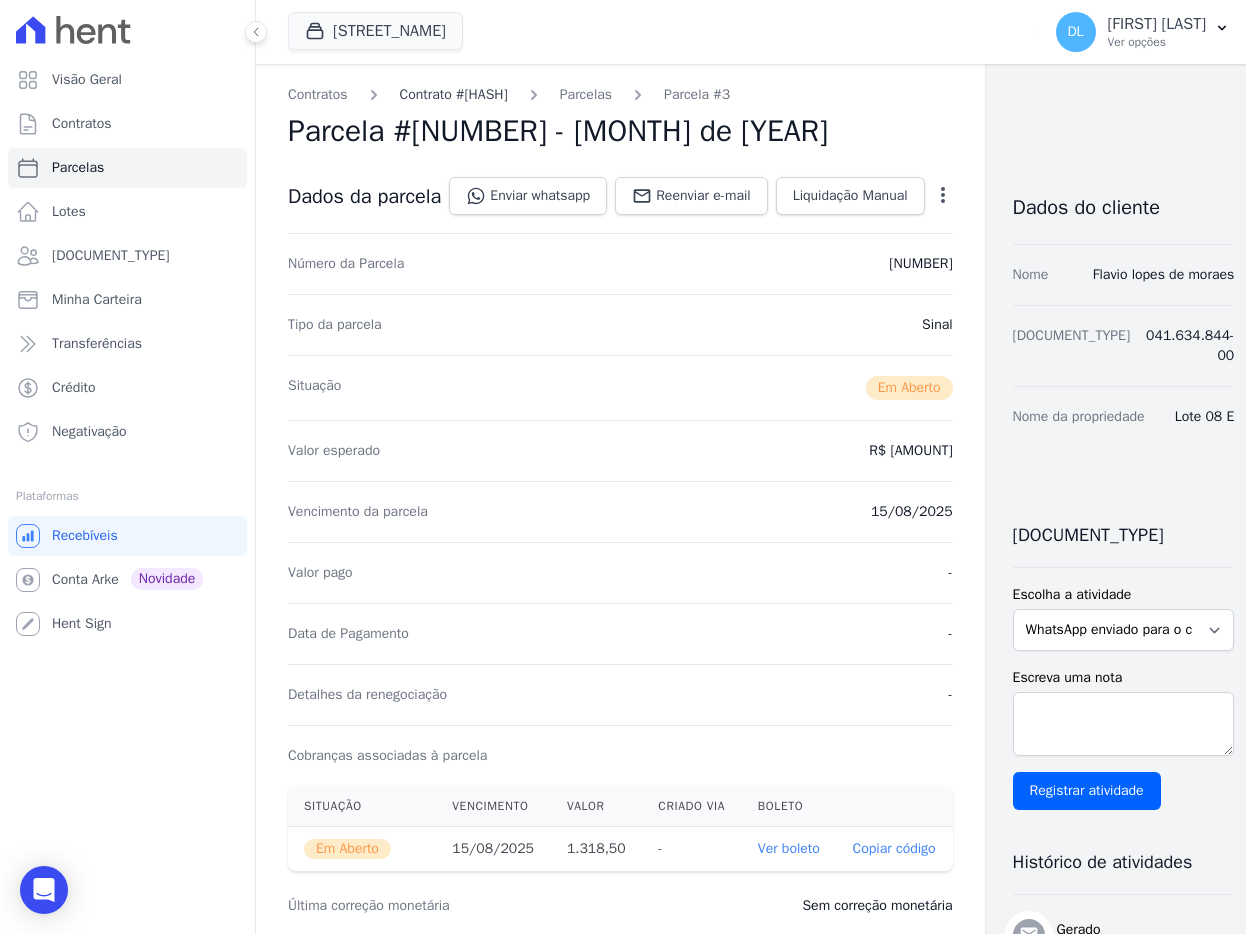 click on "Contrato
#[HASH]" at bounding box center (454, 94) 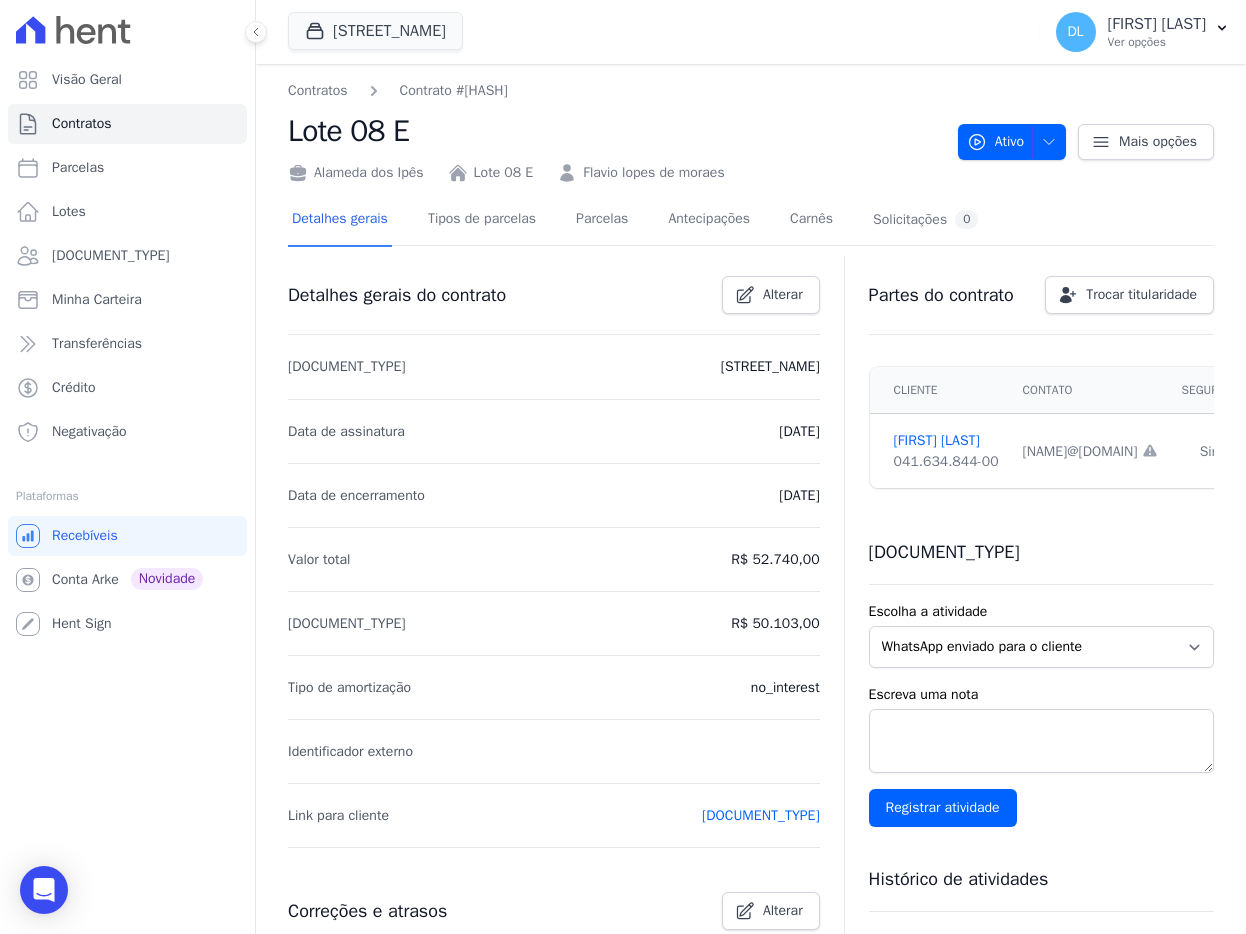 scroll, scrollTop: 457, scrollLeft: 0, axis: vertical 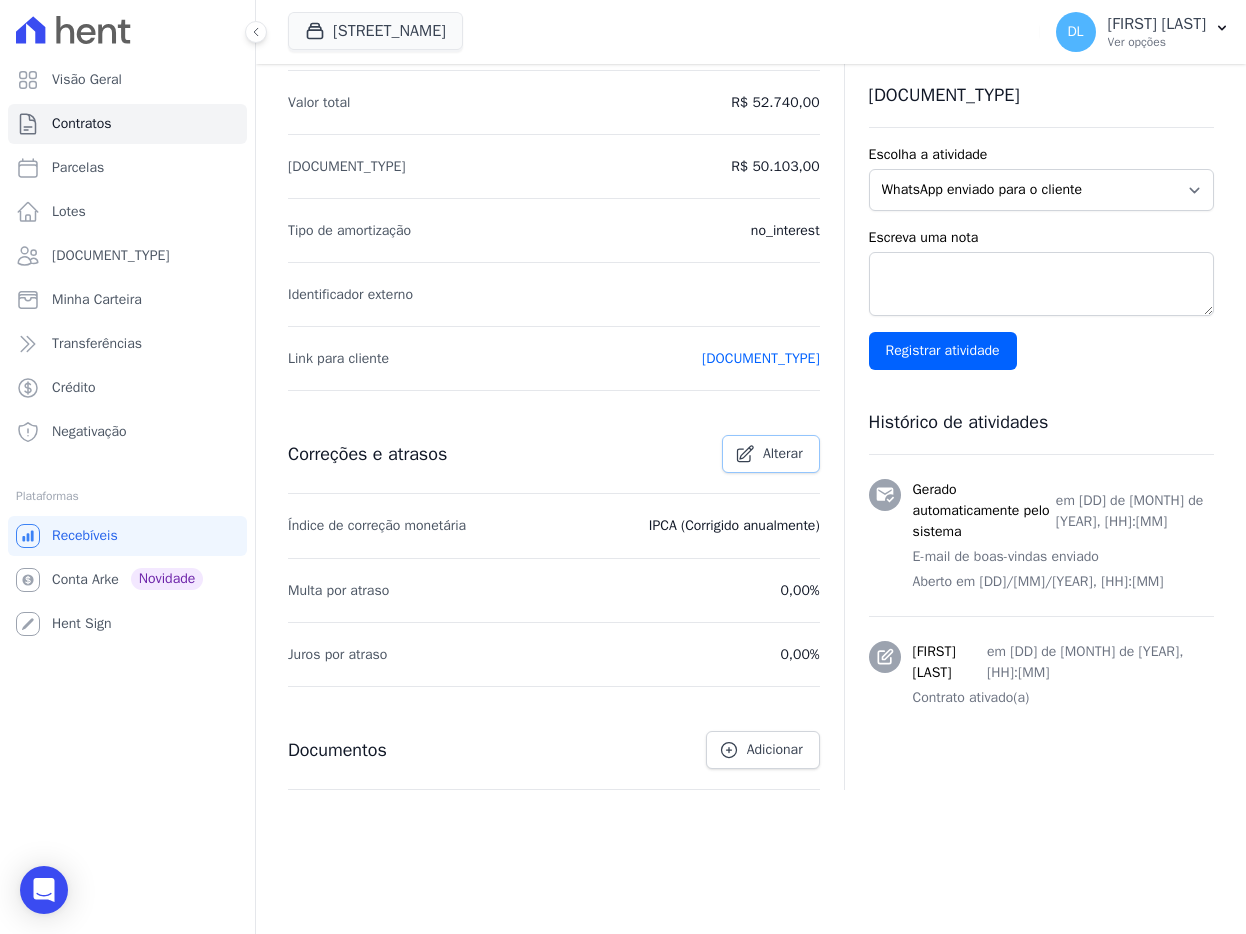 click on "Alterar" at bounding box center (783, 454) 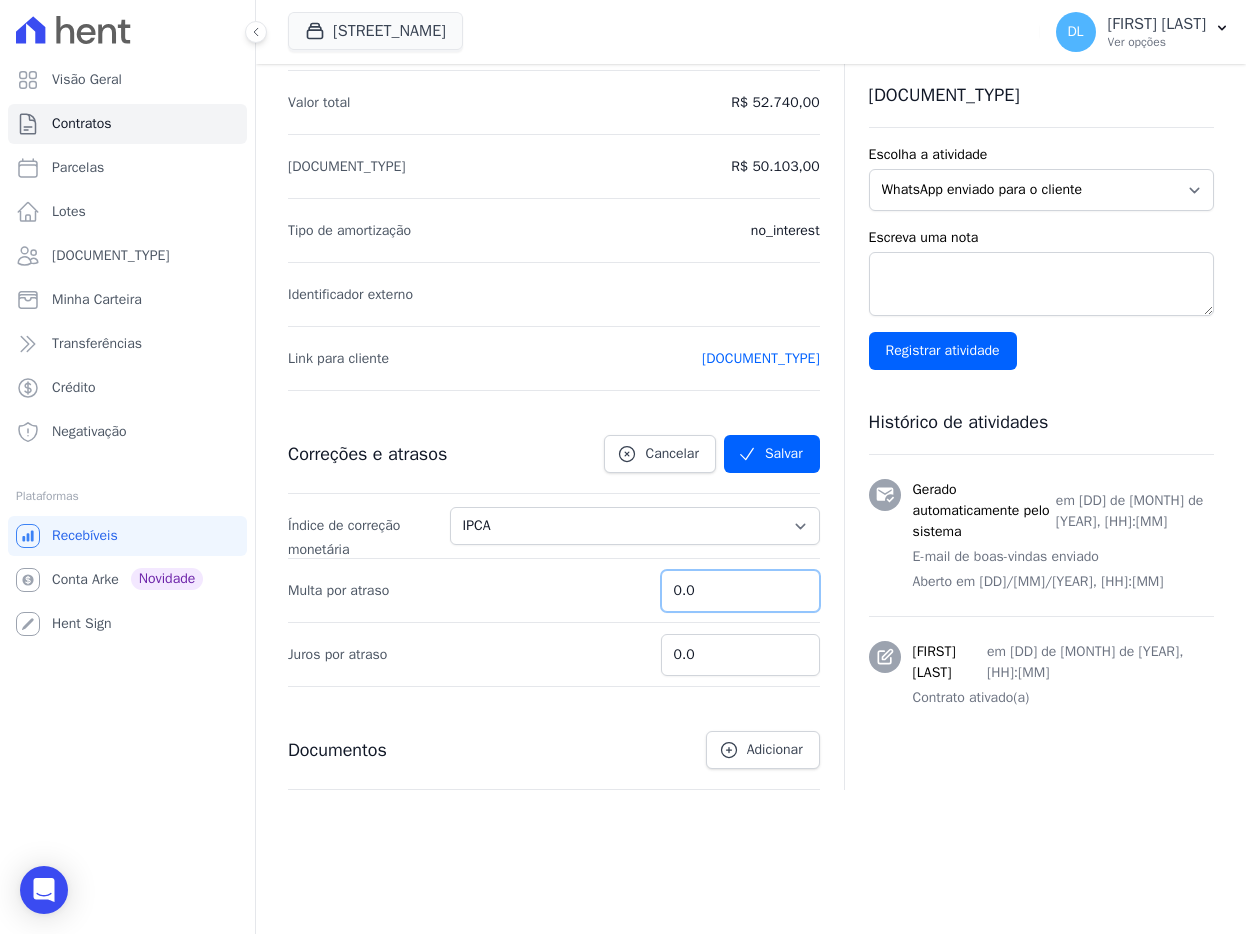 drag, startPoint x: 679, startPoint y: 588, endPoint x: 582, endPoint y: 588, distance: 97 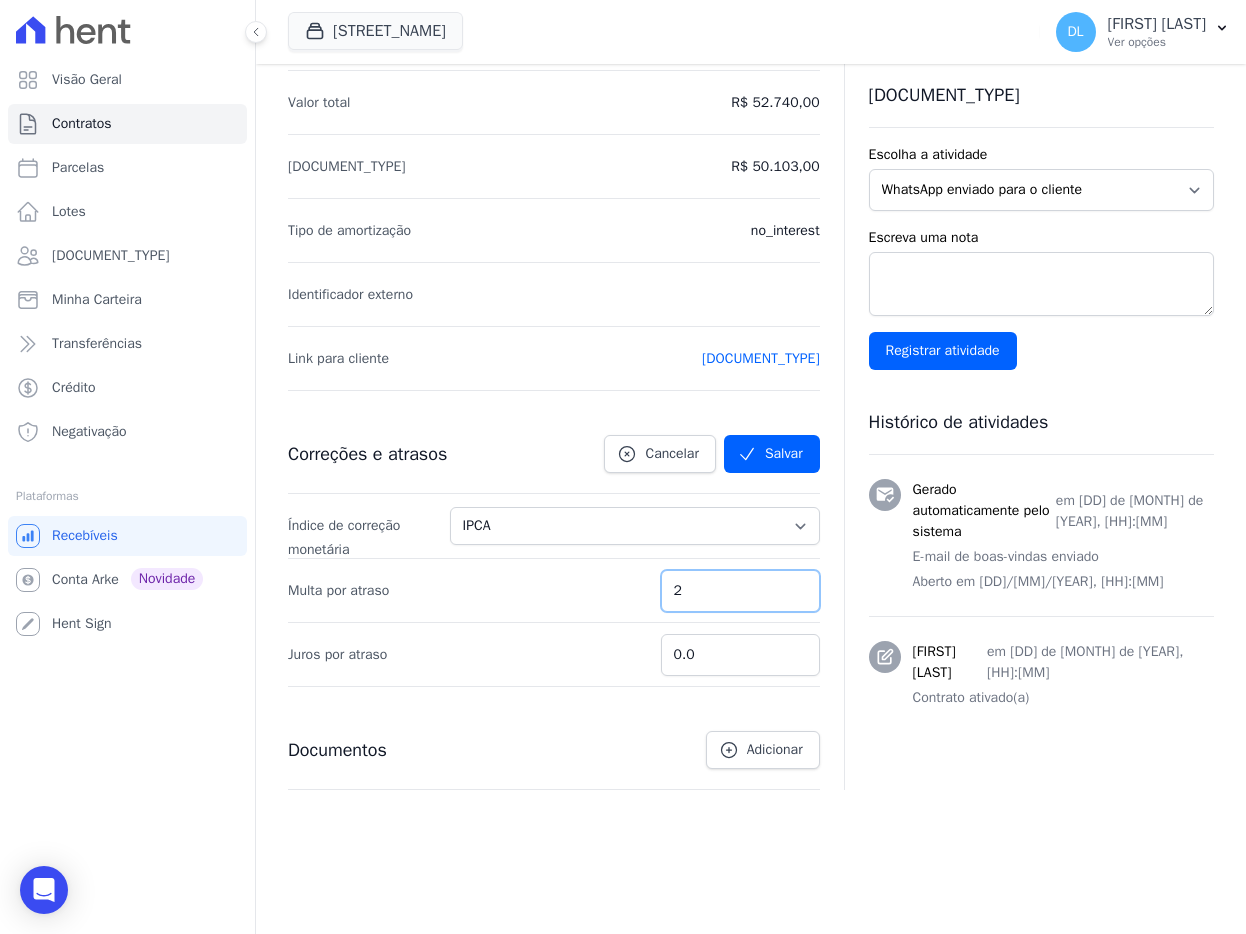 type on "2" 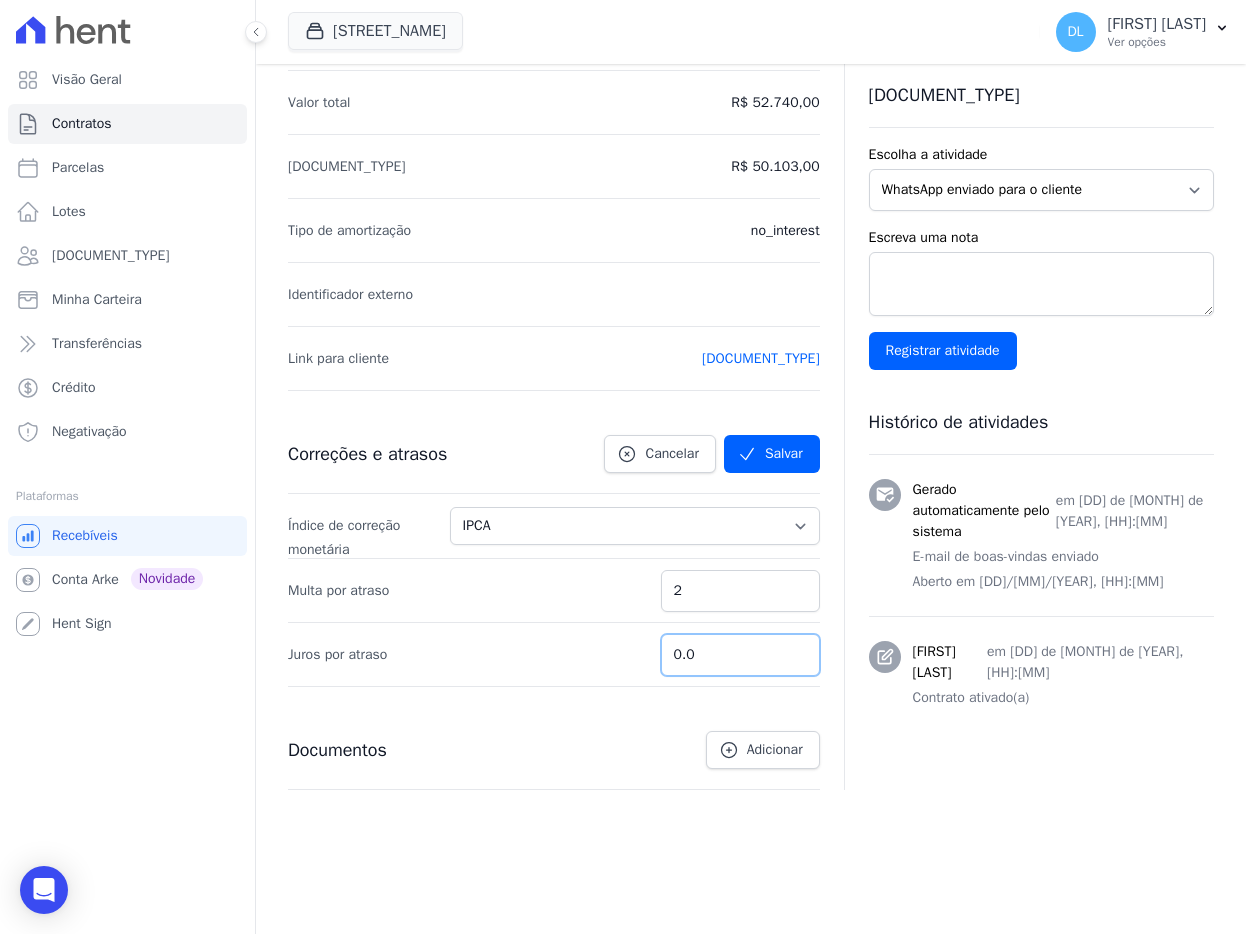 drag, startPoint x: 721, startPoint y: 672, endPoint x: 540, endPoint y: 672, distance: 181 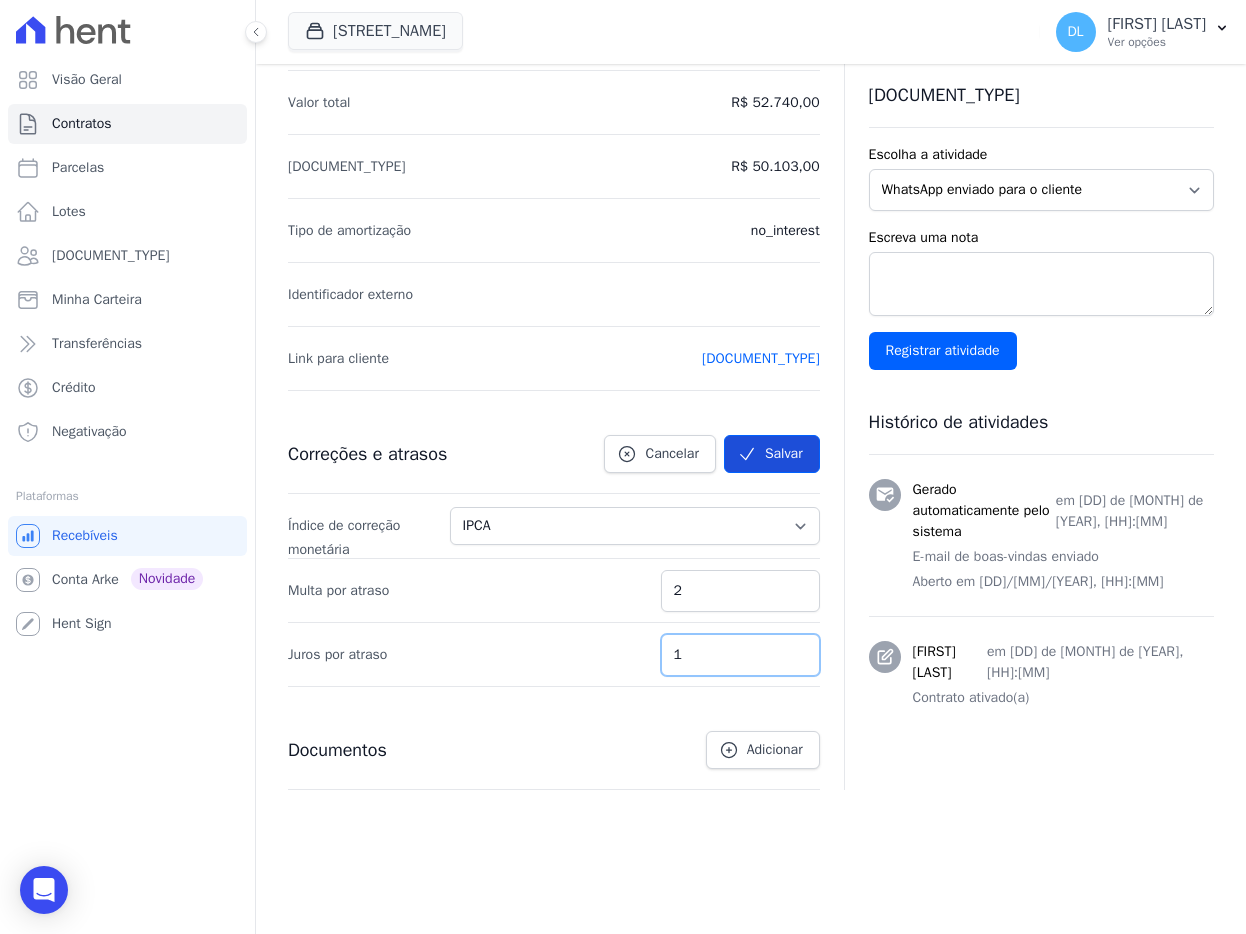 type on "1" 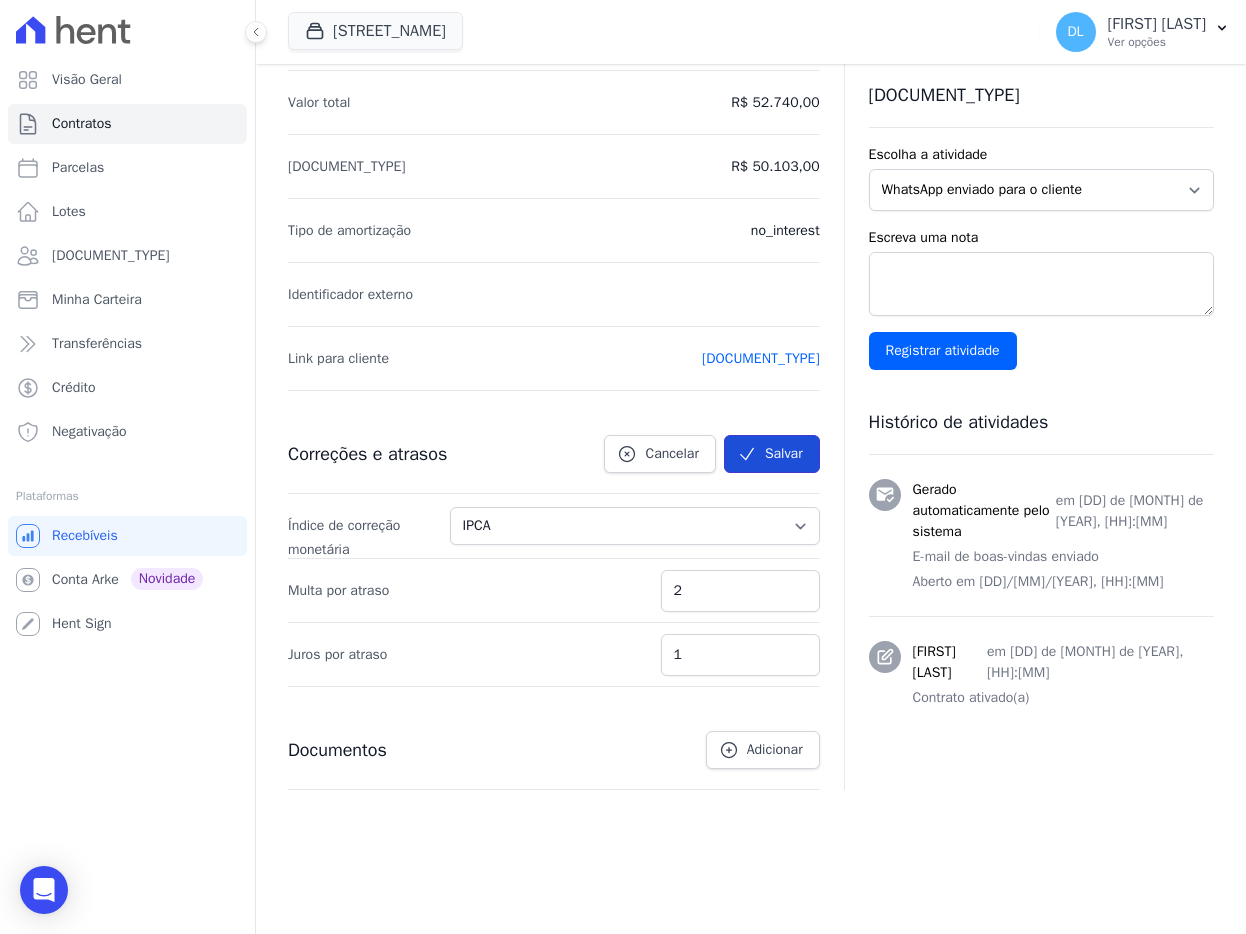 click on "Salvar" at bounding box center [772, 454] 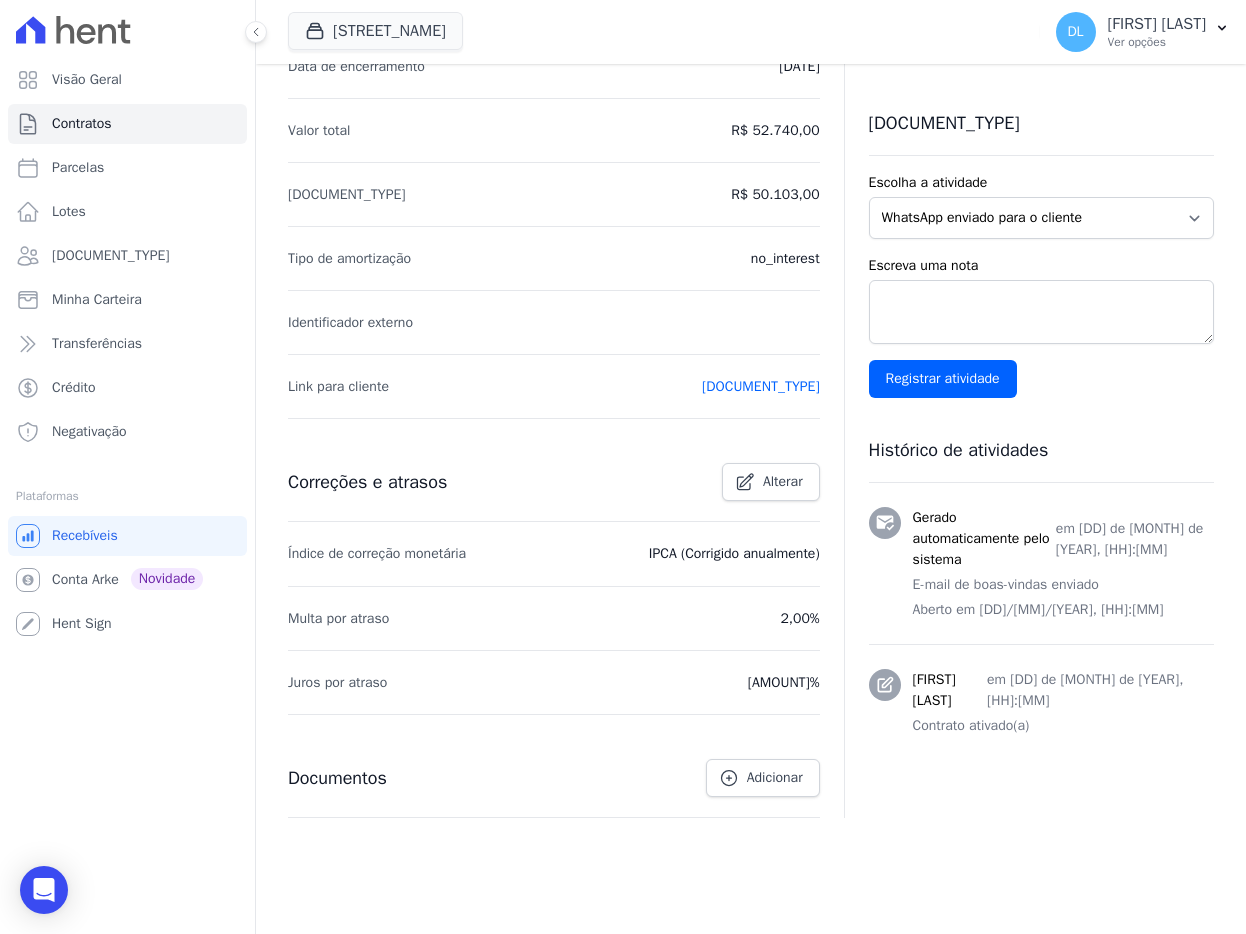scroll, scrollTop: 0, scrollLeft: 0, axis: both 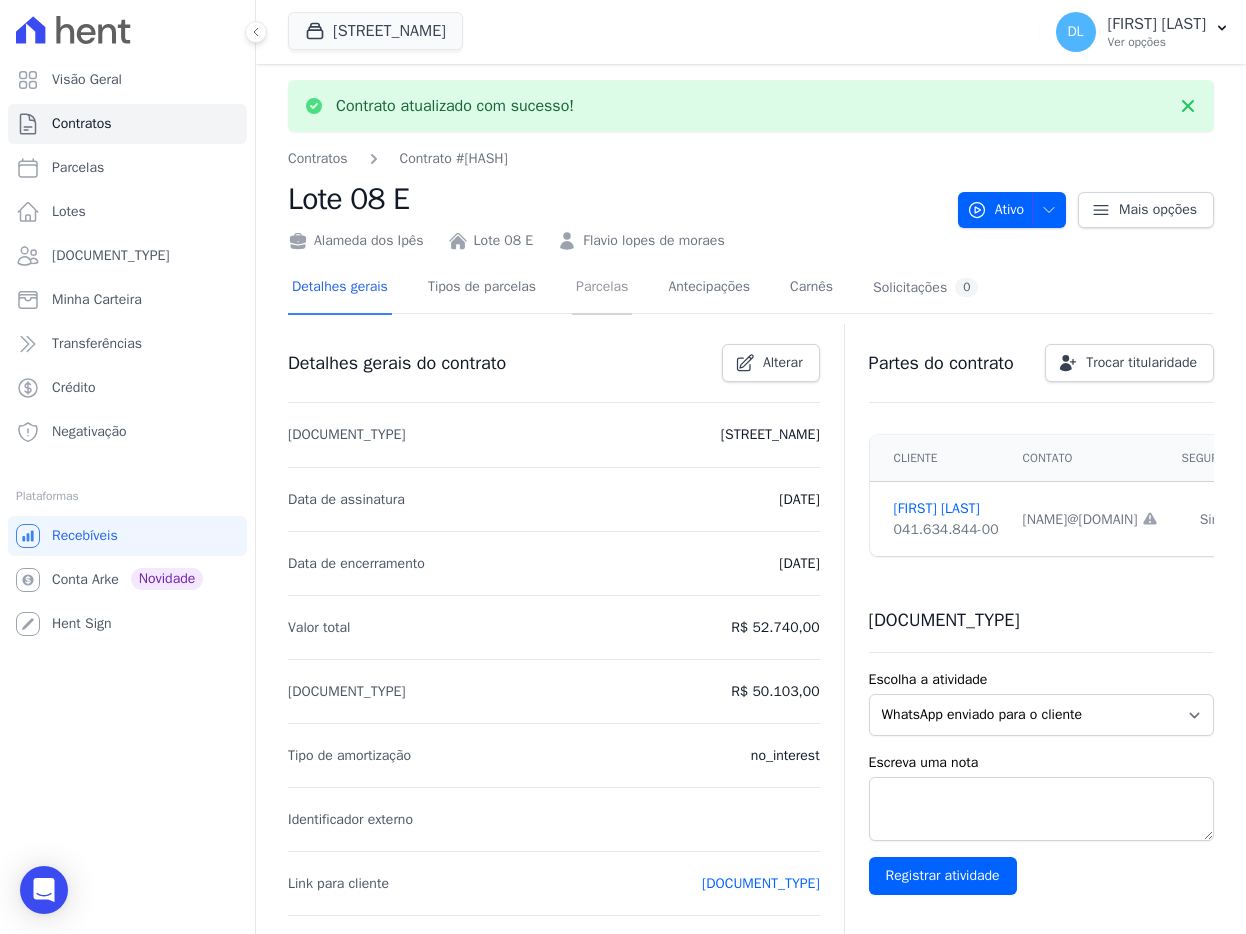 click on "Parcelas" at bounding box center (602, 288) 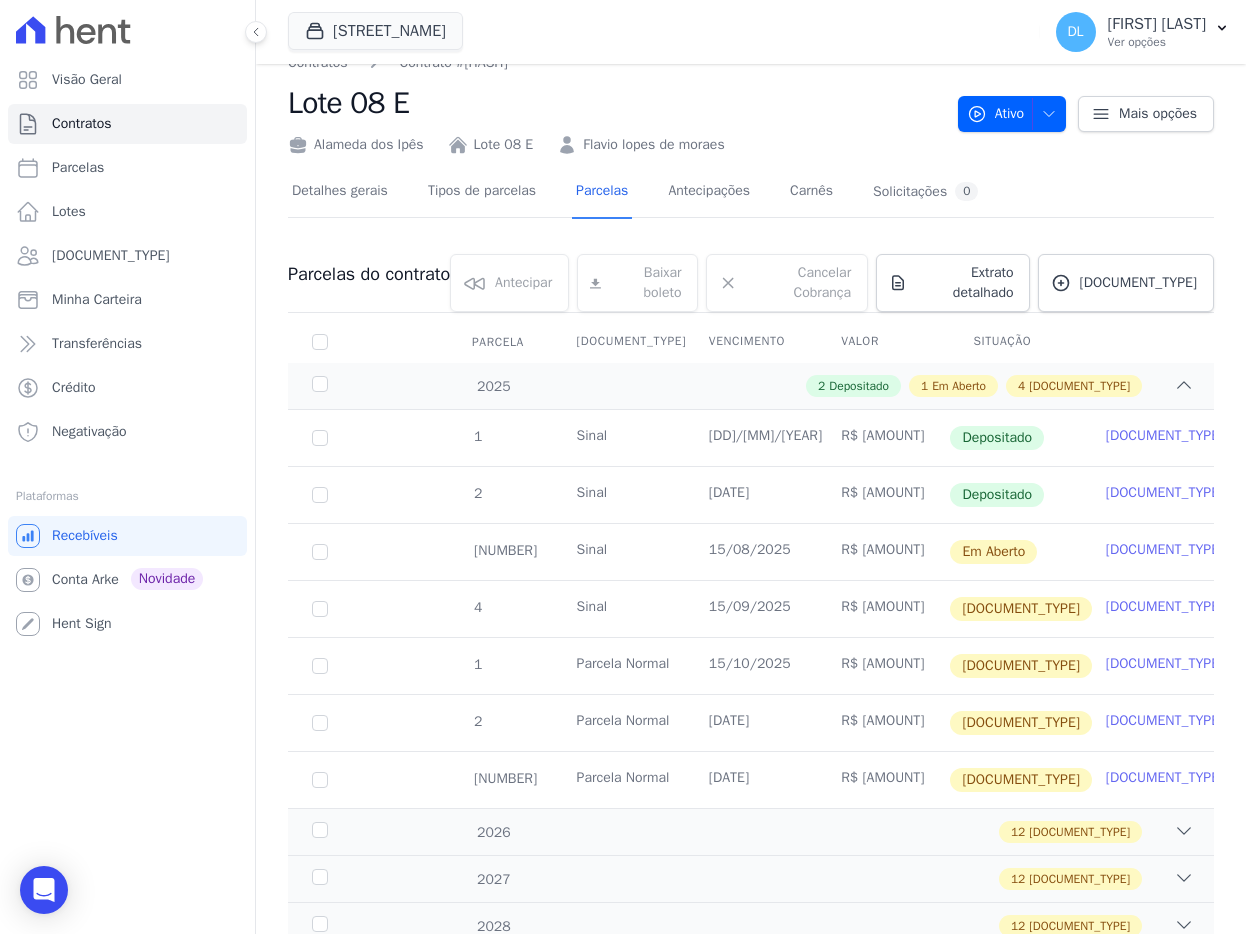 scroll, scrollTop: 44, scrollLeft: 0, axis: vertical 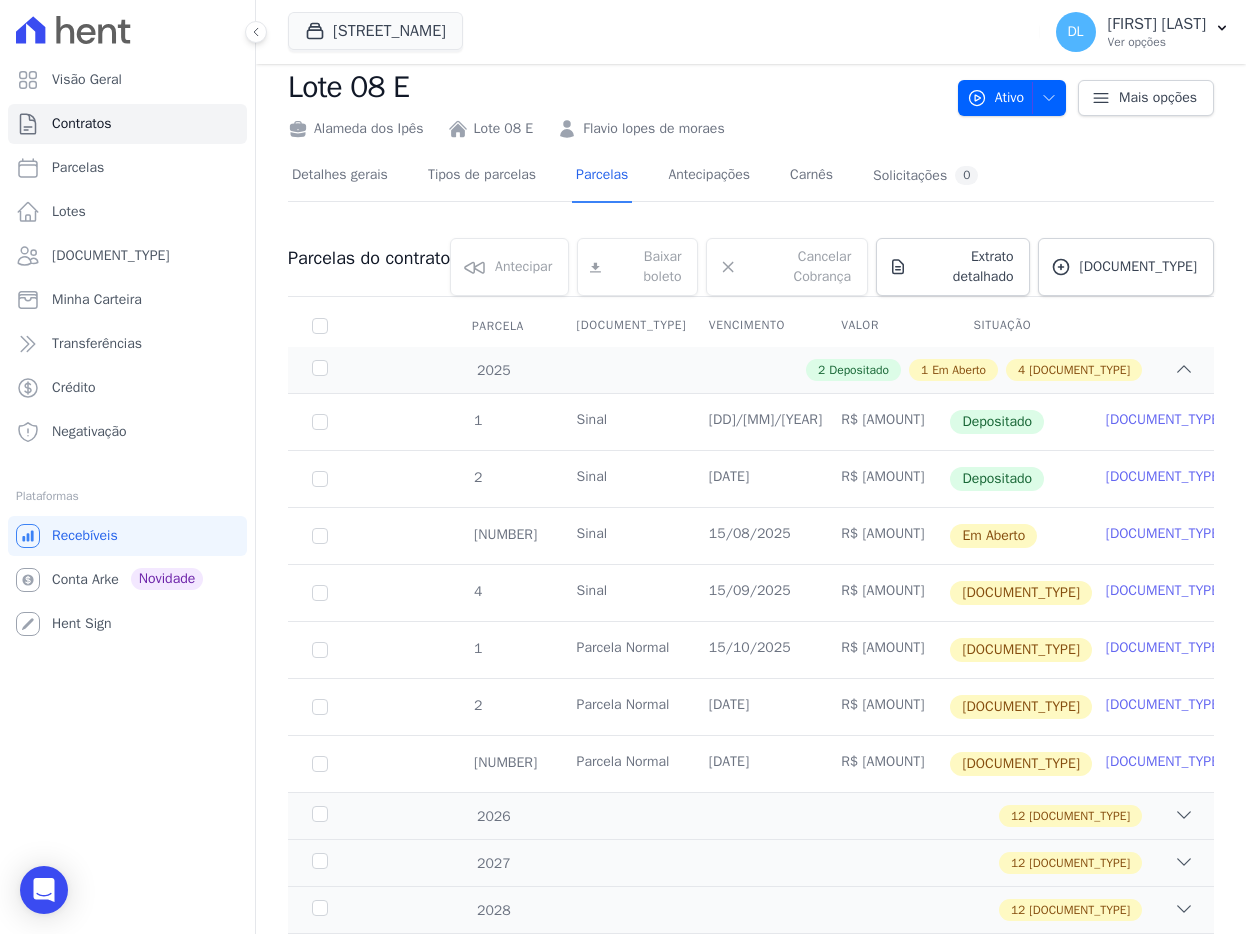 click on "[DOCUMENT_TYPE]" at bounding box center [1165, 534] 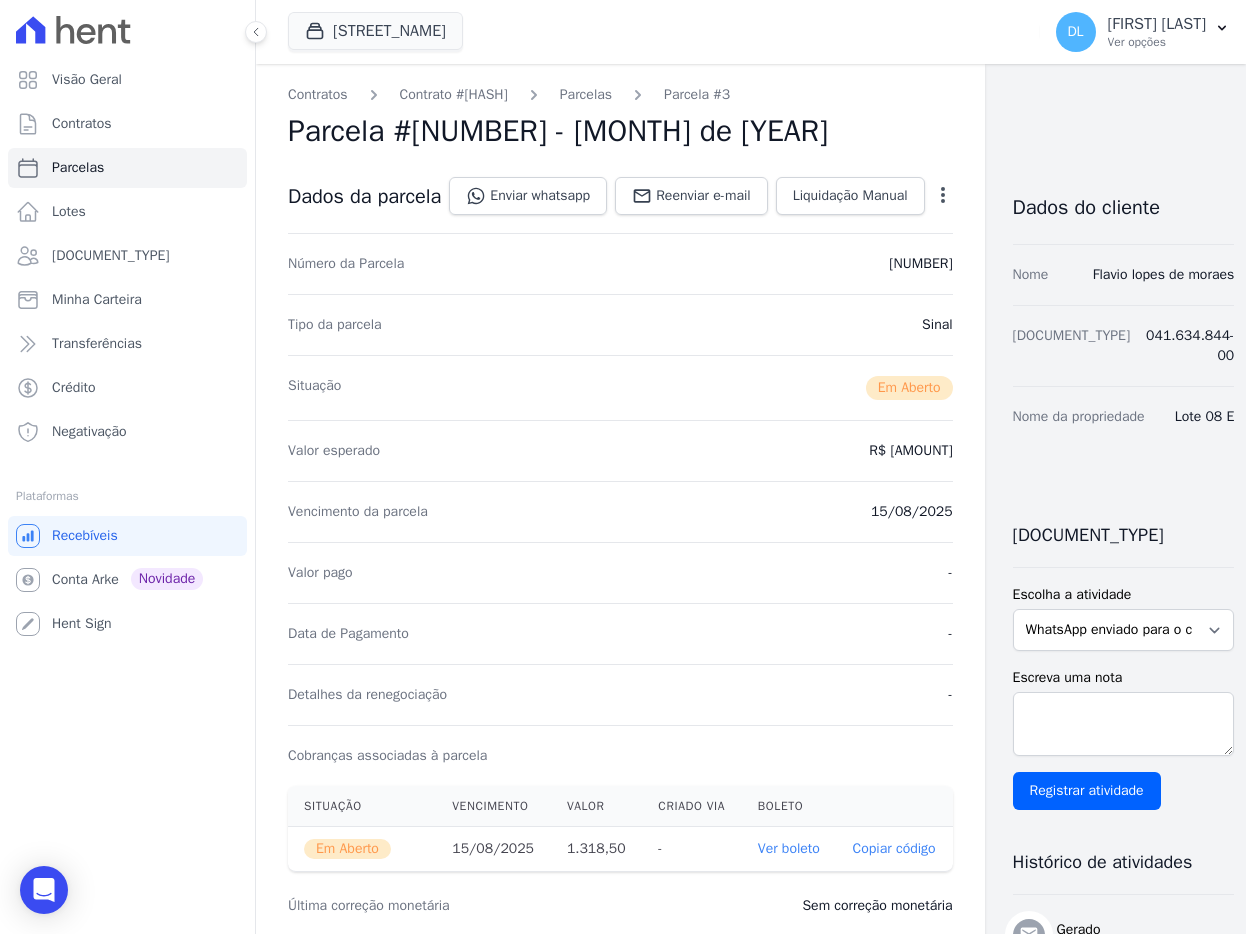 scroll, scrollTop: 21, scrollLeft: 0, axis: vertical 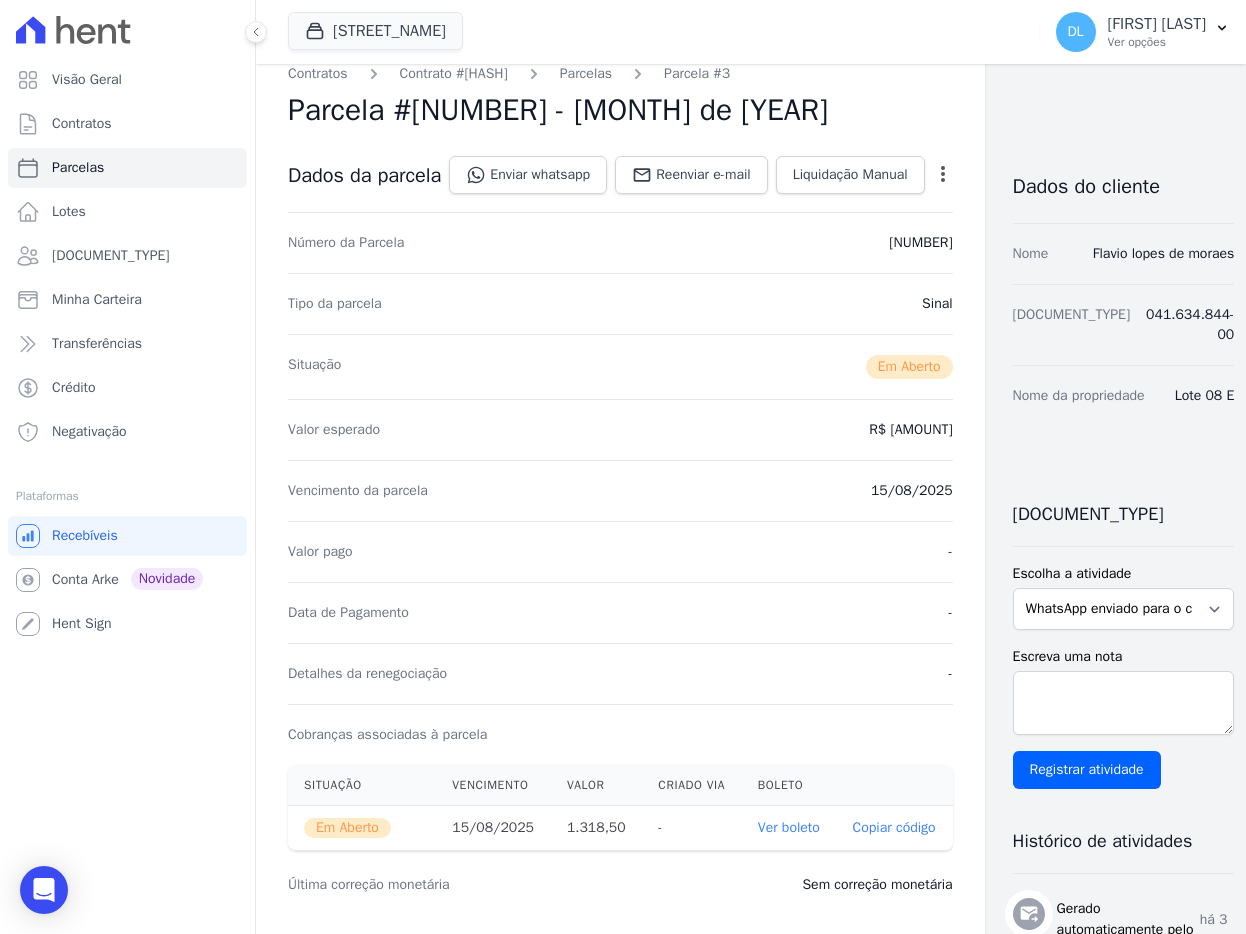 click on "Ver boleto" at bounding box center (789, 827) 